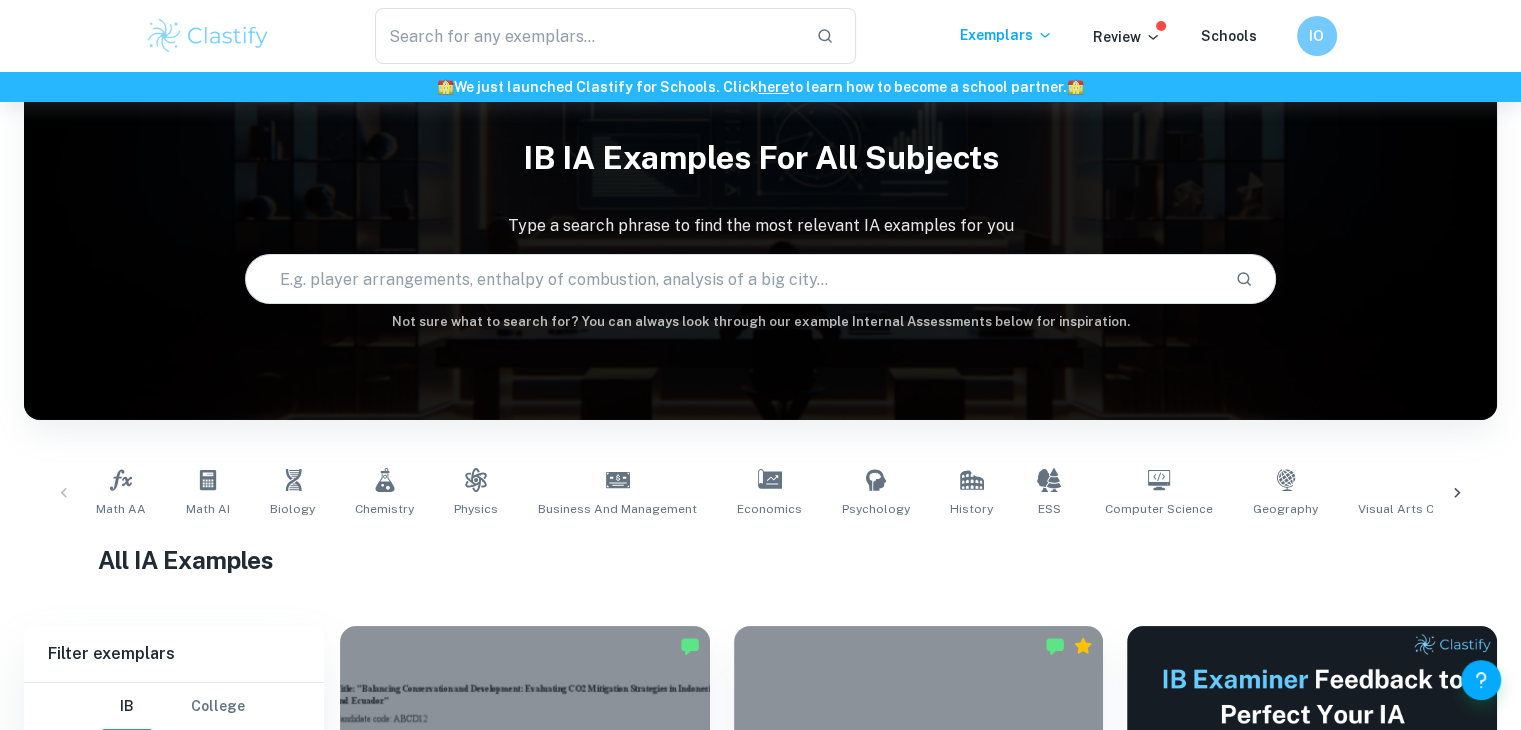 scroll, scrollTop: 227, scrollLeft: 0, axis: vertical 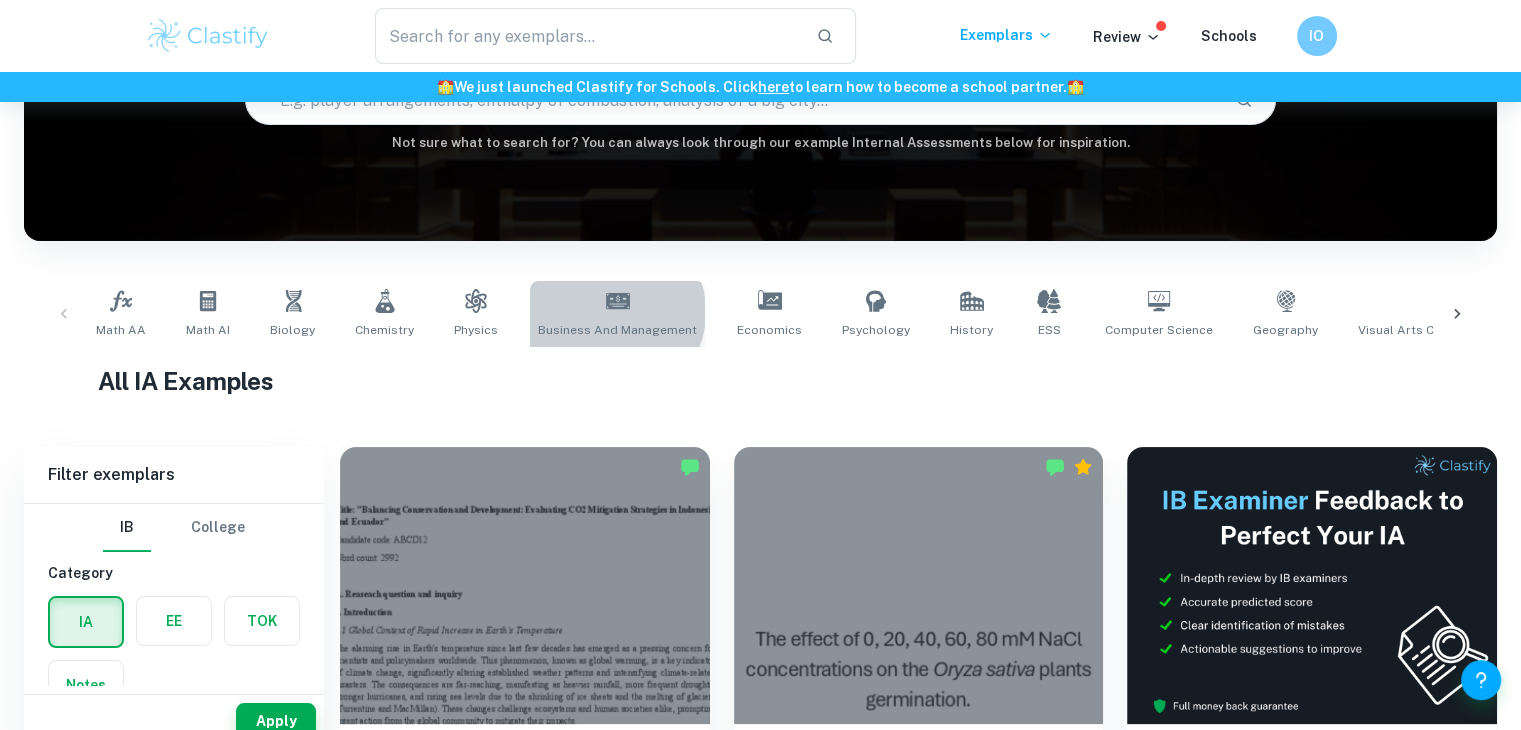click 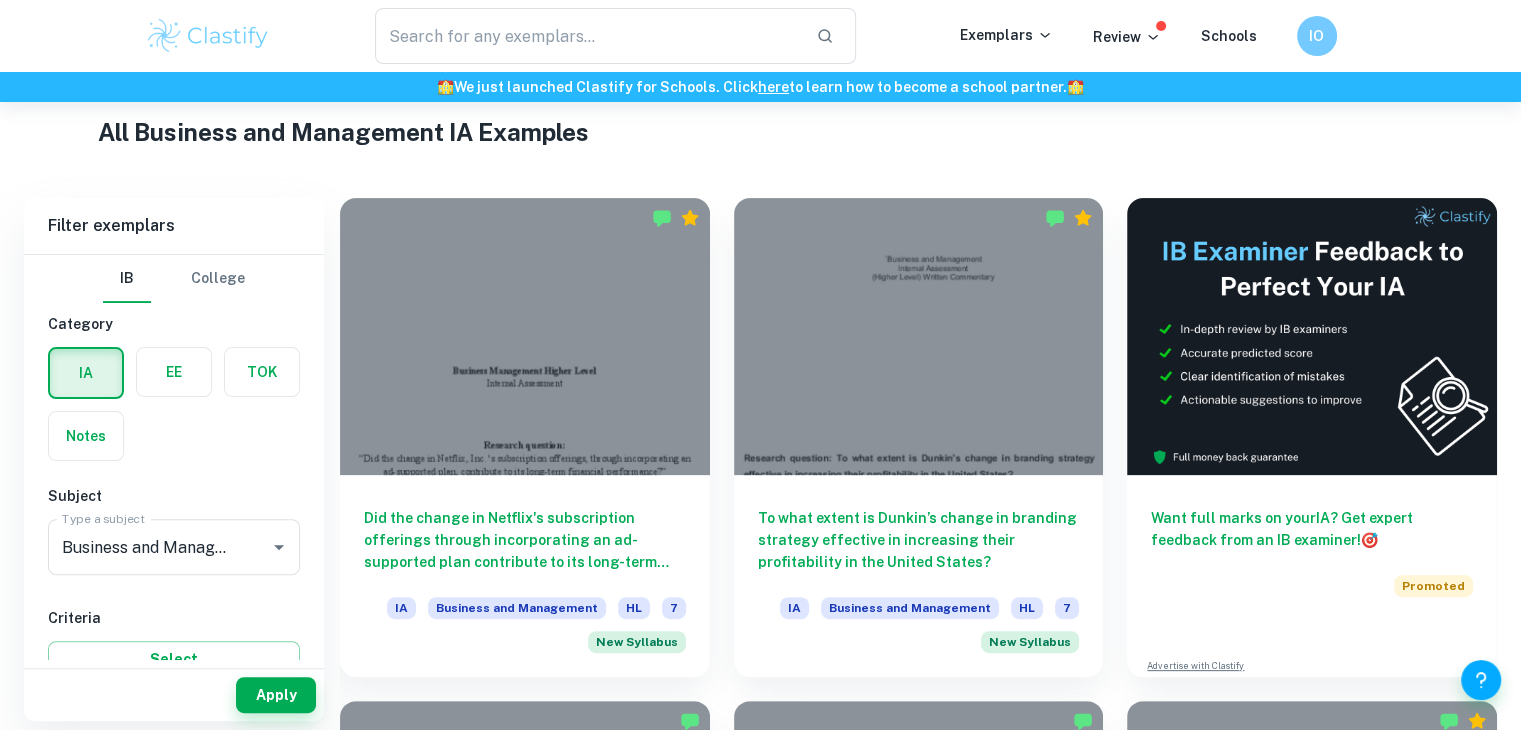 scroll, scrollTop: 479, scrollLeft: 0, axis: vertical 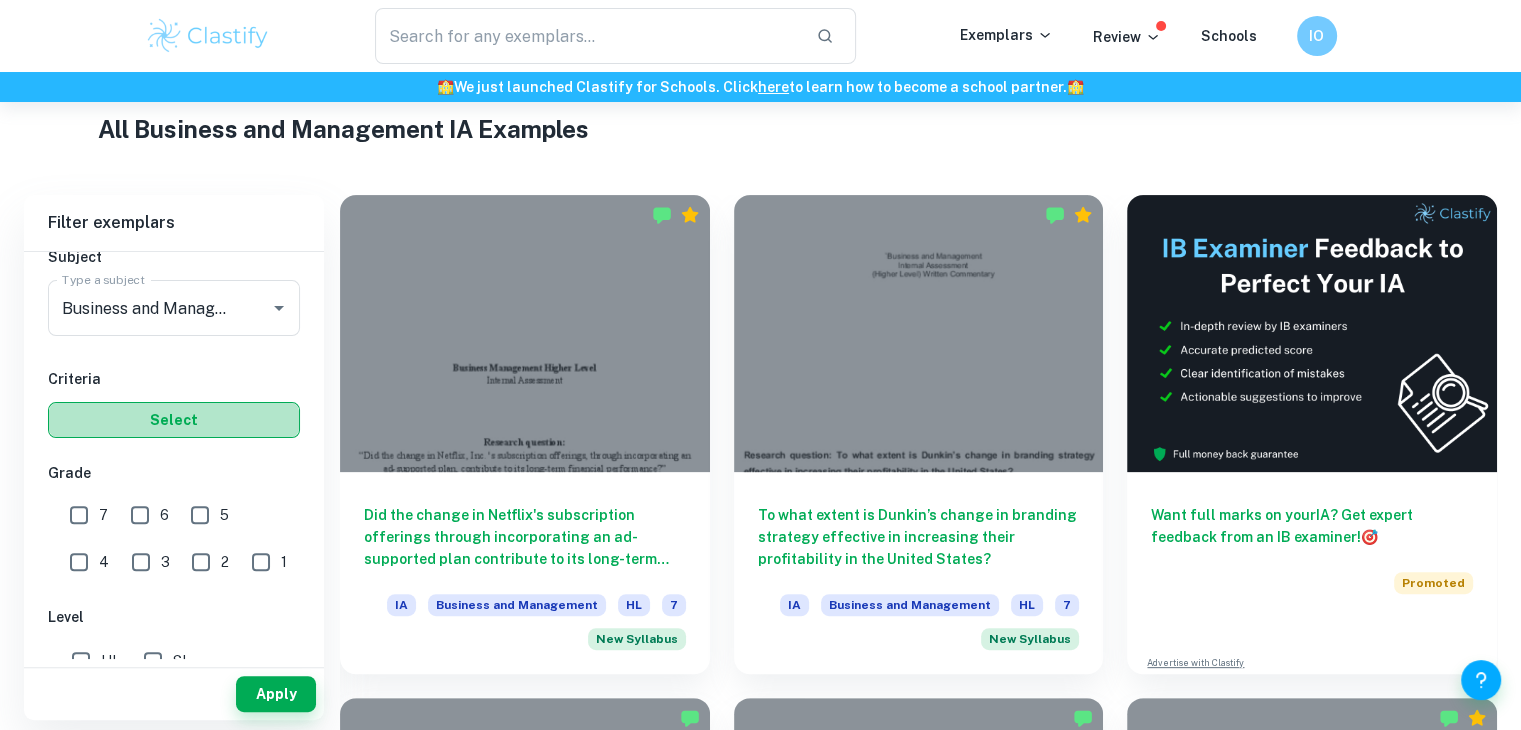 click on "Select" at bounding box center (174, 420) 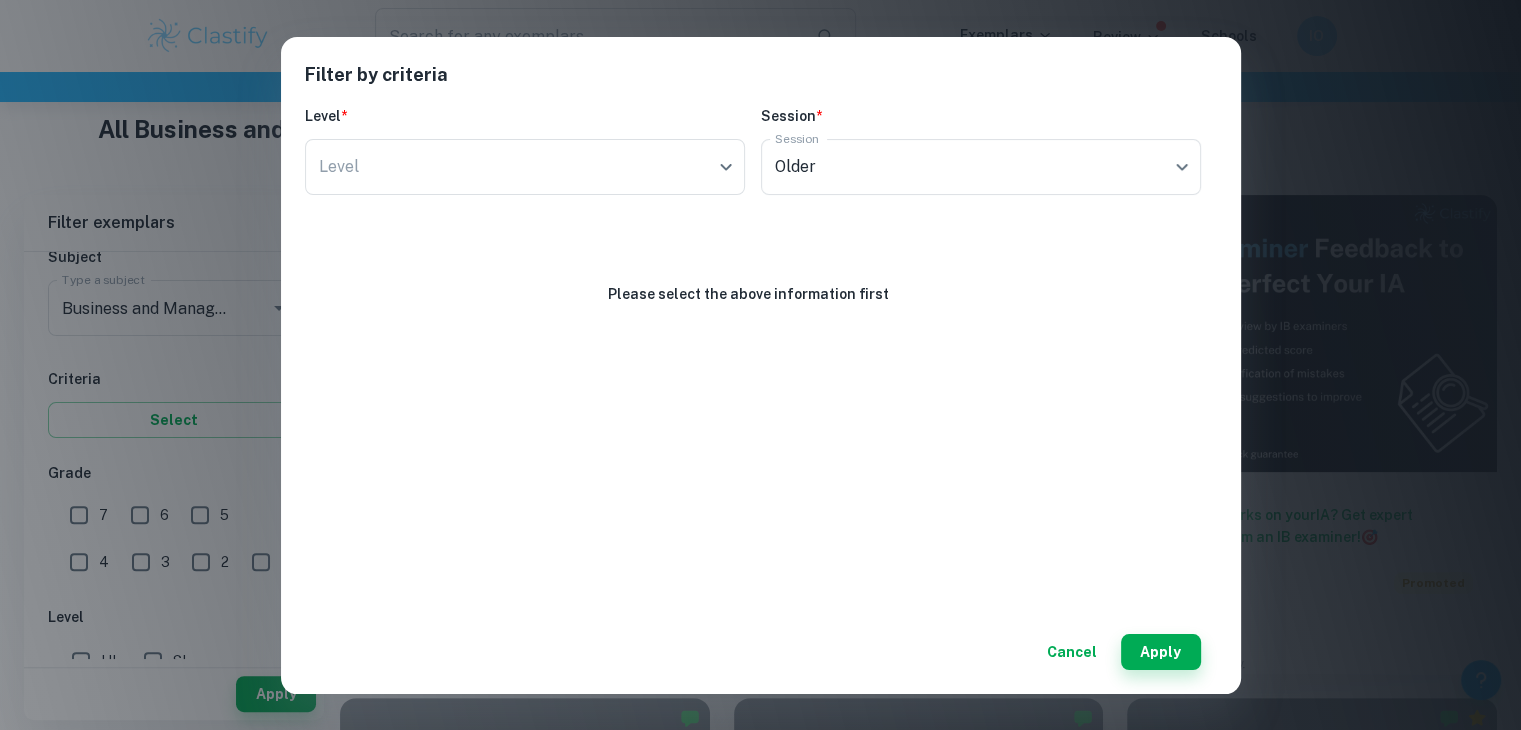 click on "Filter by criteria Level * Level ​ Level Session * Session Older current Session Please select the above information first Cancel Apply" at bounding box center (760, 365) 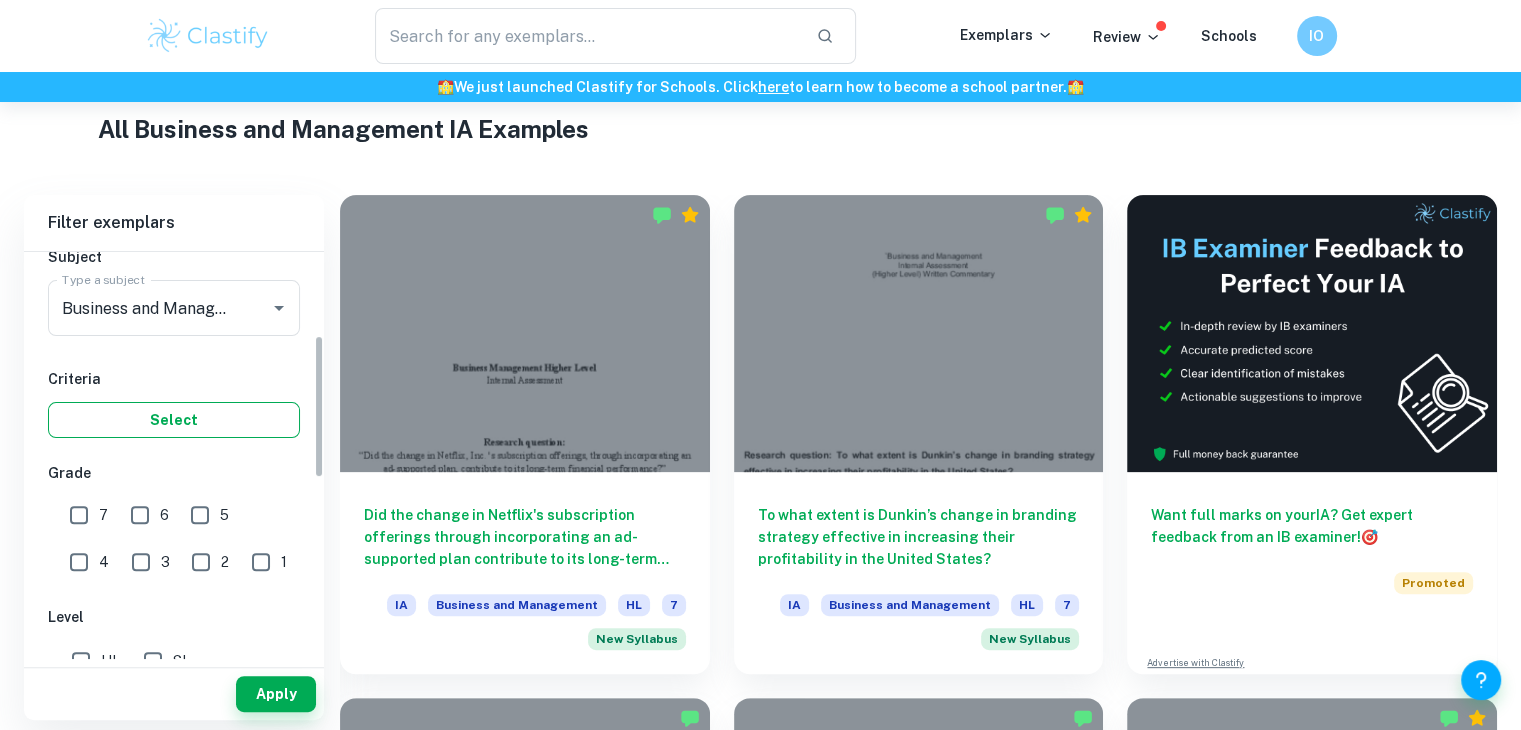 scroll, scrollTop: 356, scrollLeft: 0, axis: vertical 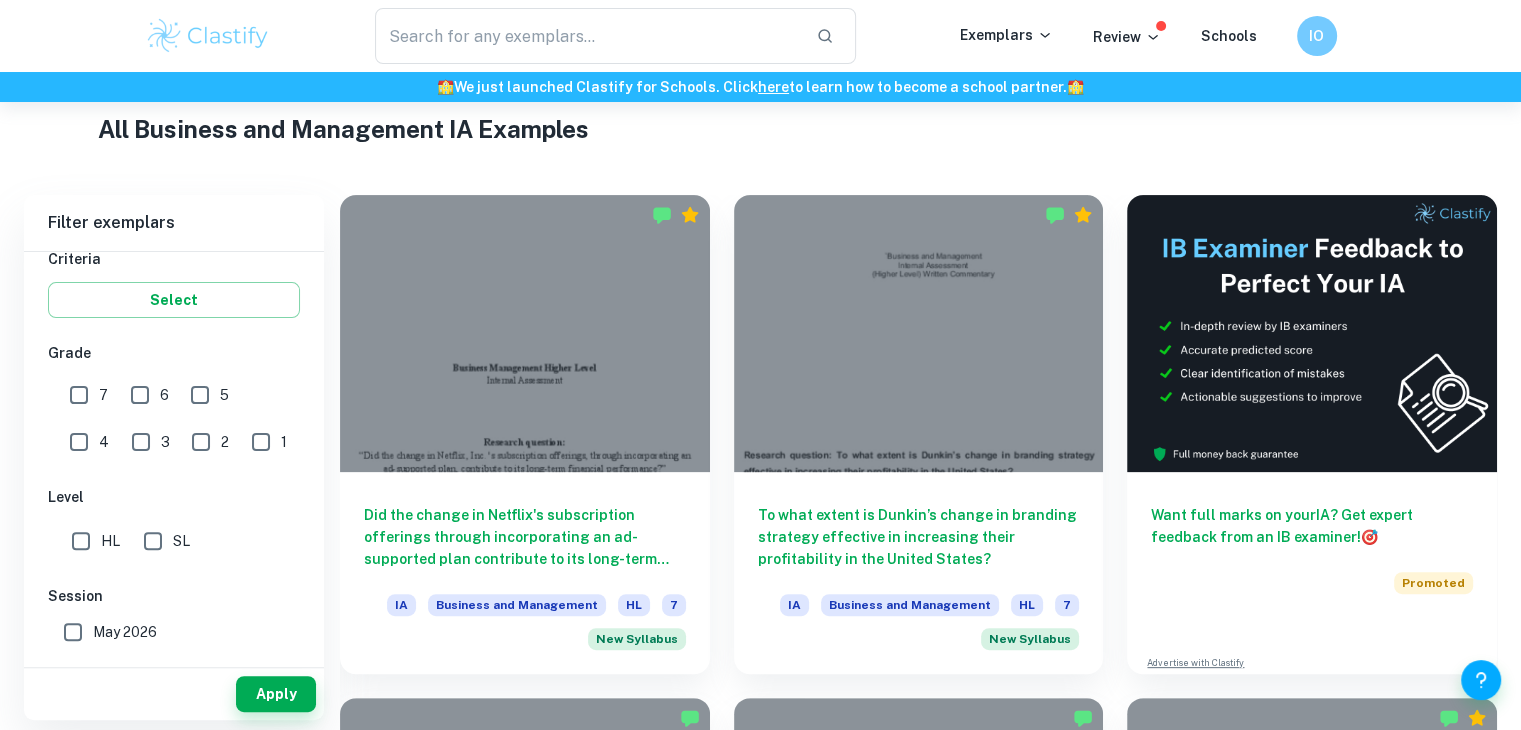 click on "HL" at bounding box center (81, 541) 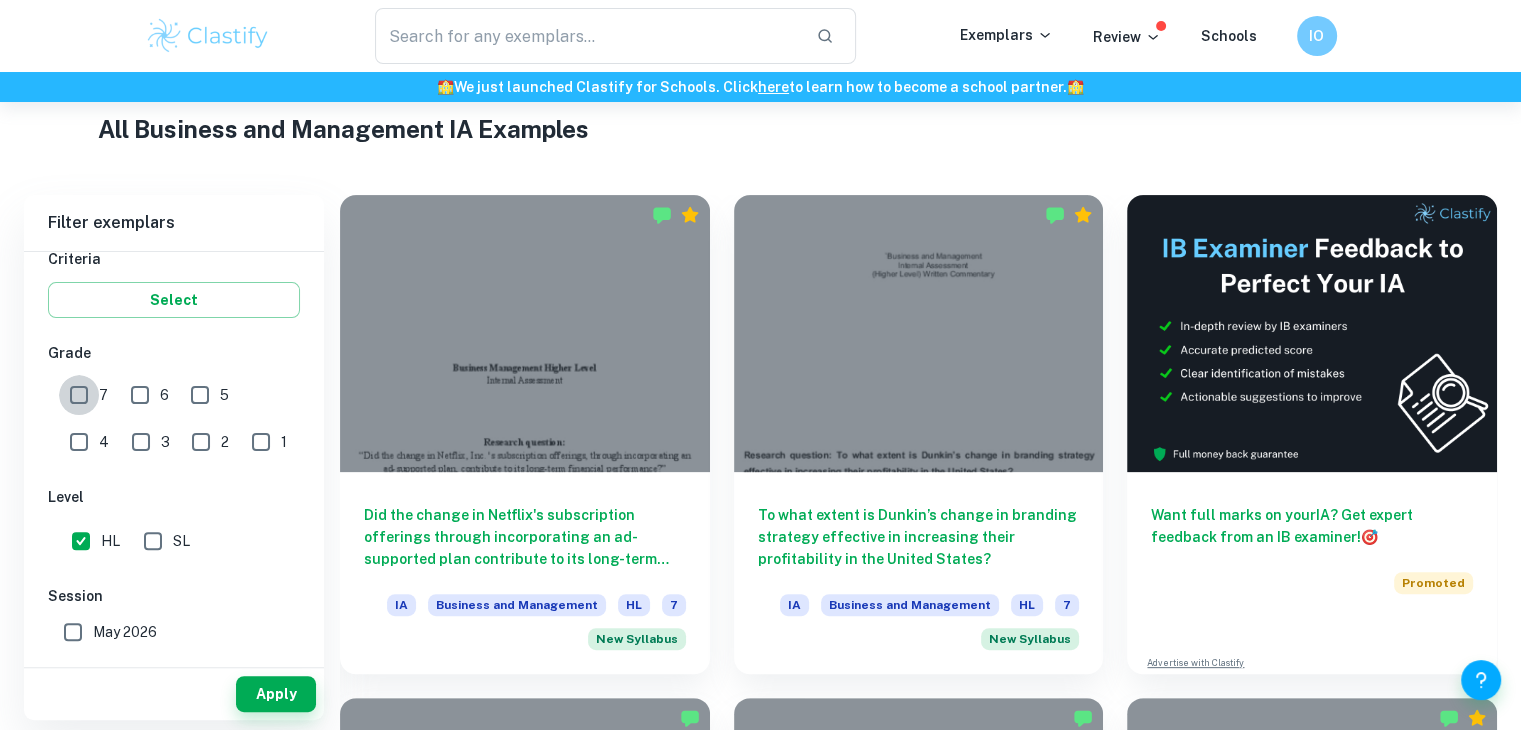 click on "7" at bounding box center (79, 395) 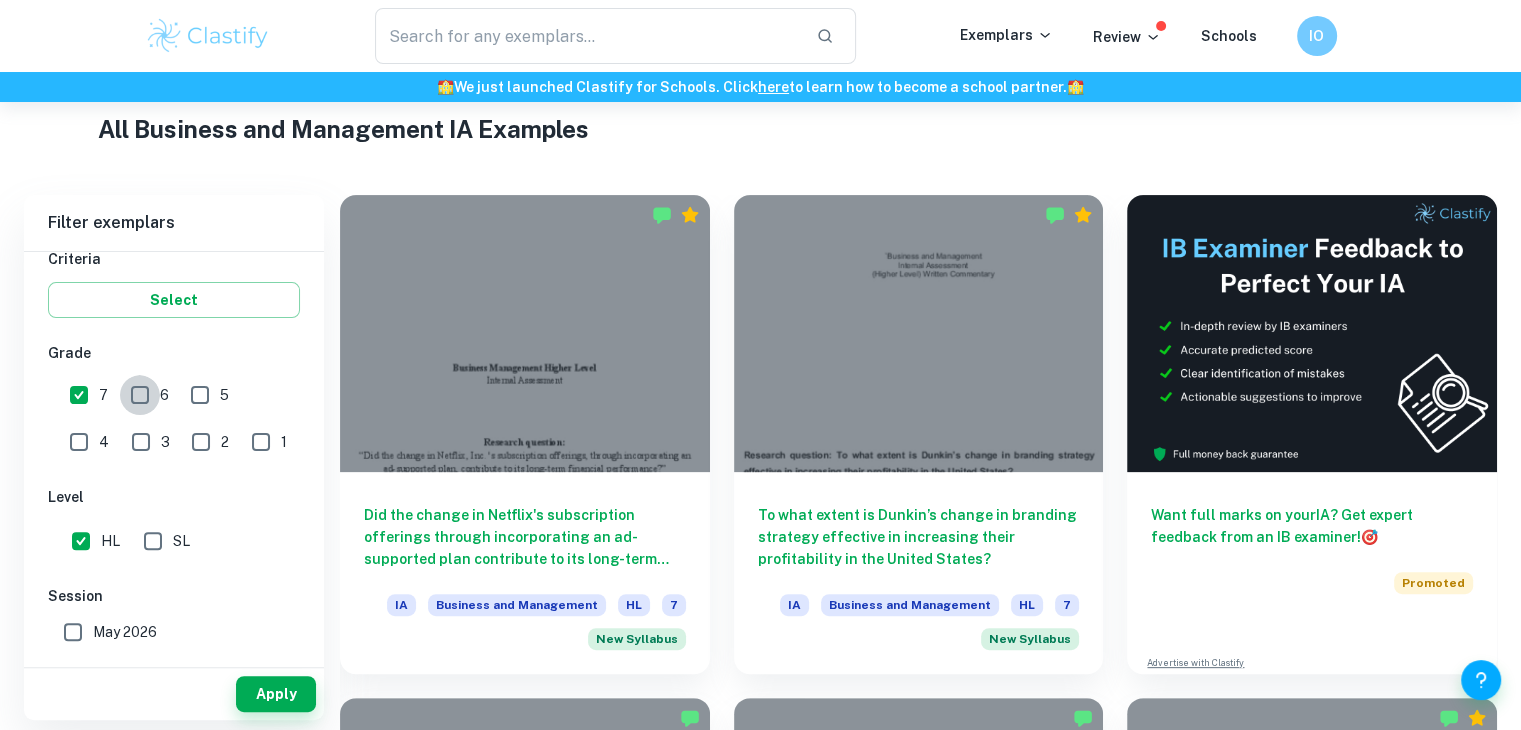 click on "6" at bounding box center [140, 395] 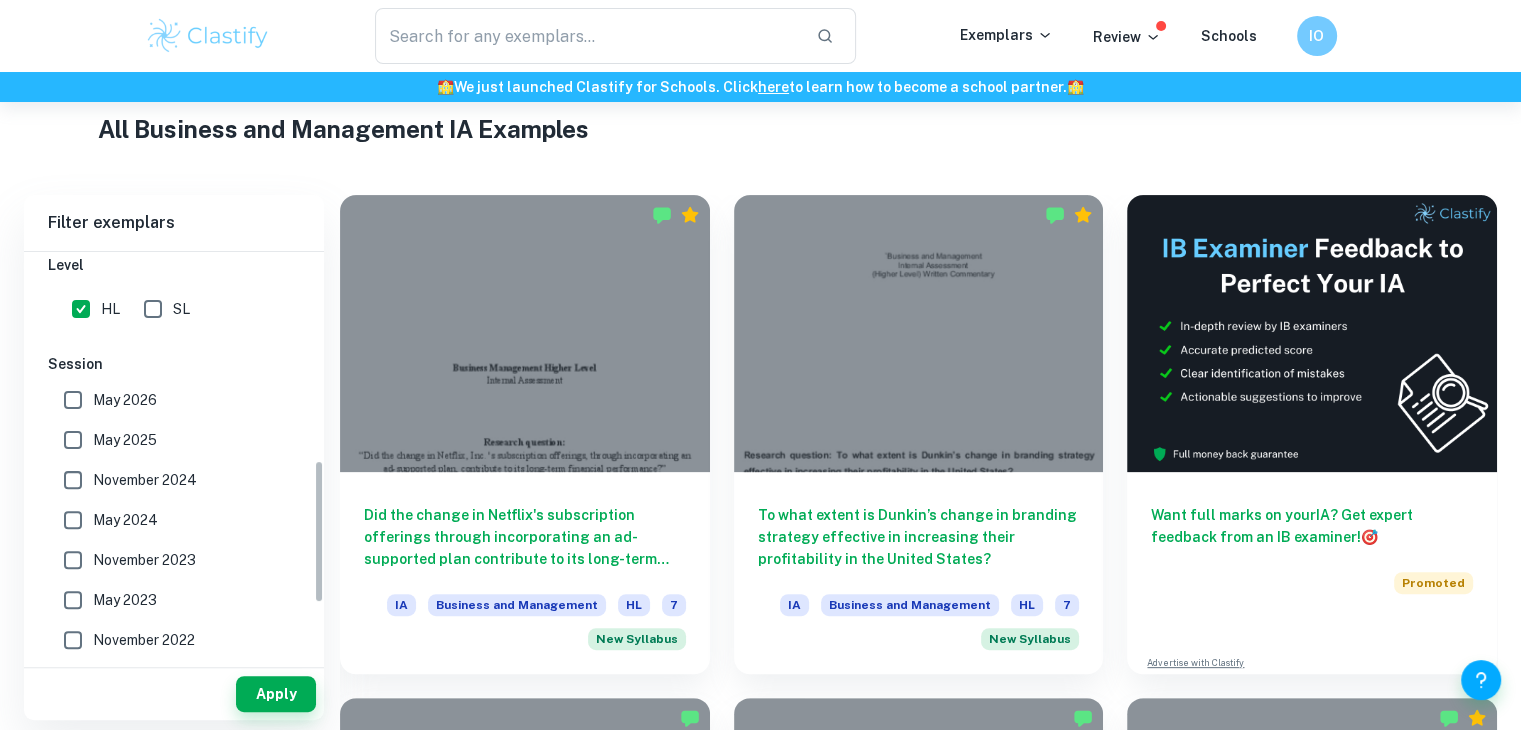 scroll, scrollTop: 588, scrollLeft: 0, axis: vertical 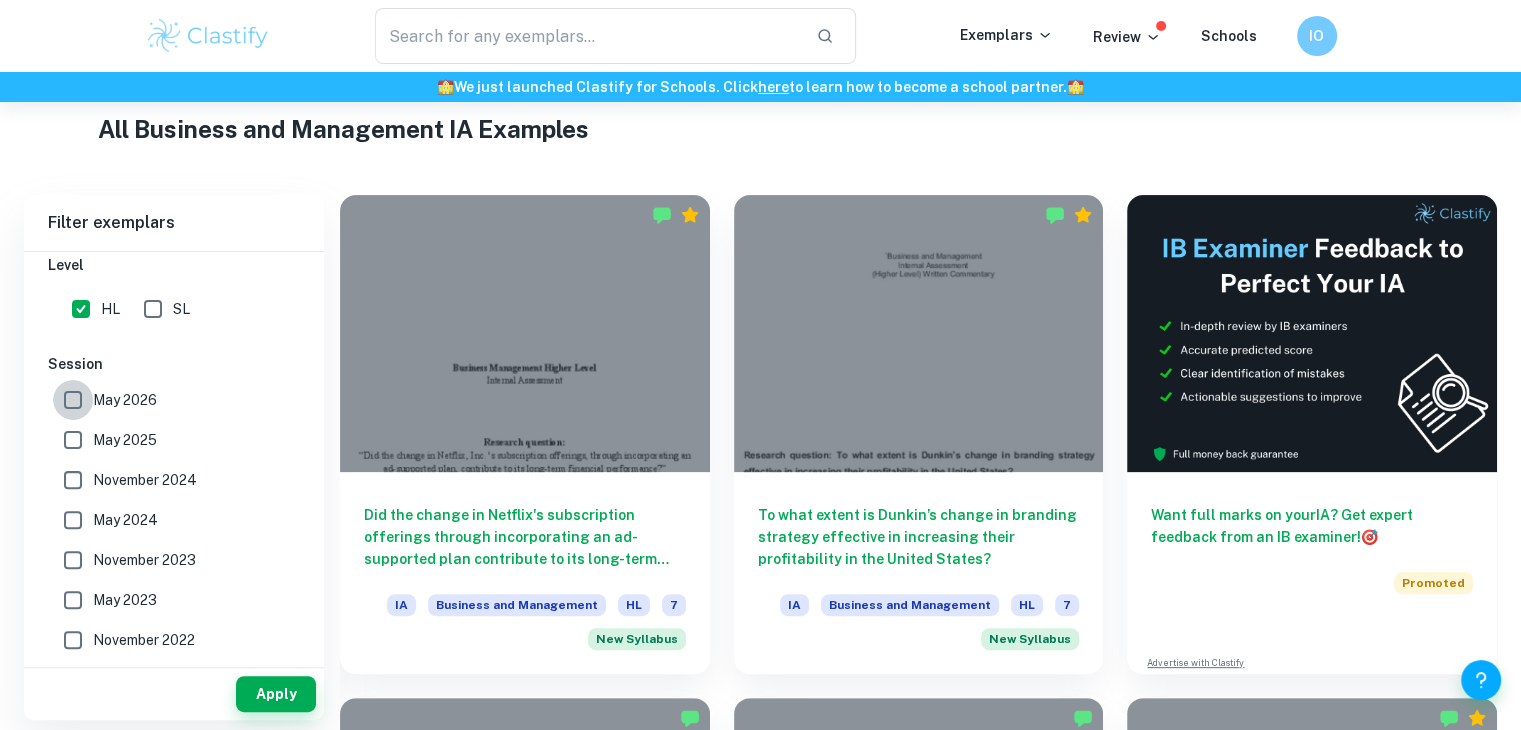 click on "May 2026" at bounding box center (73, 400) 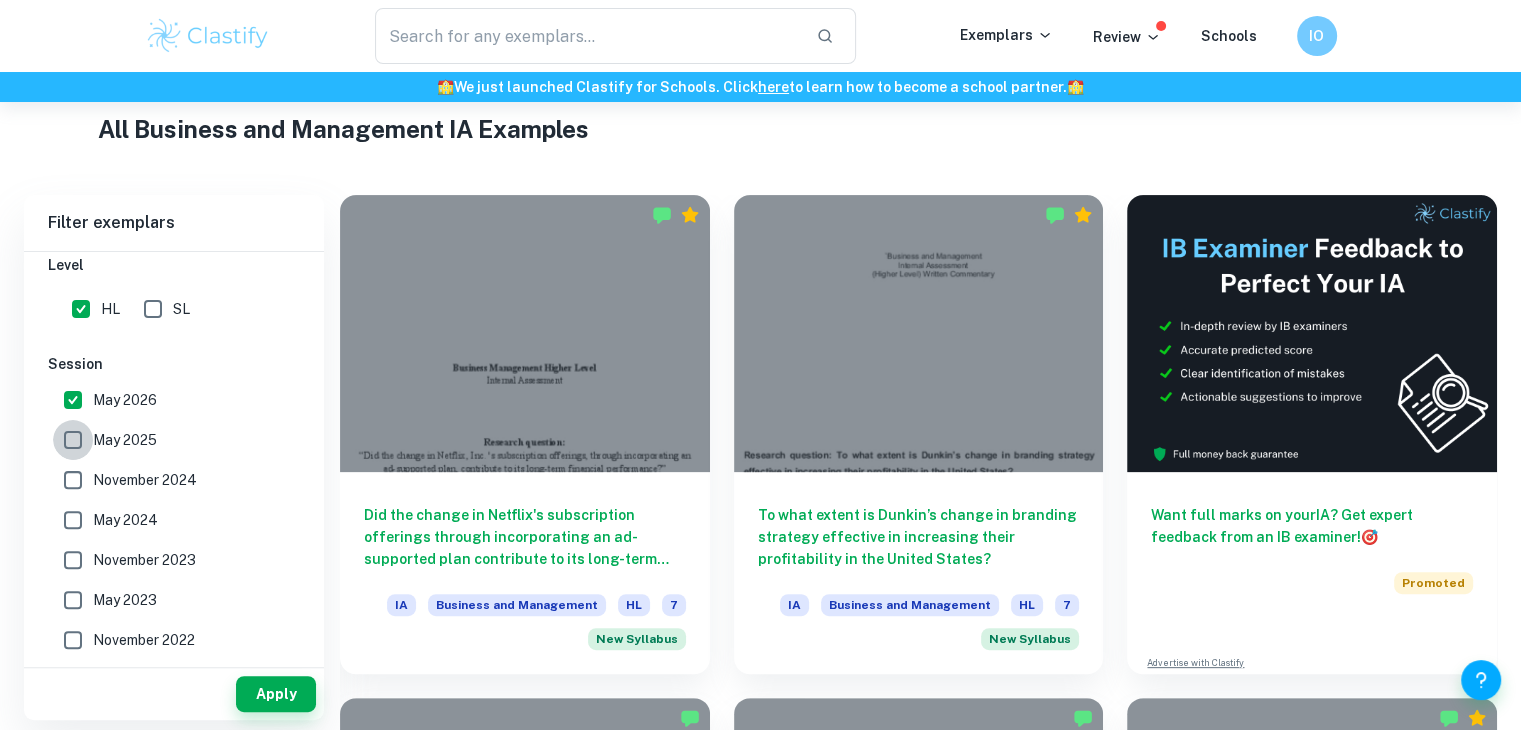 click on "May 2025" at bounding box center [73, 440] 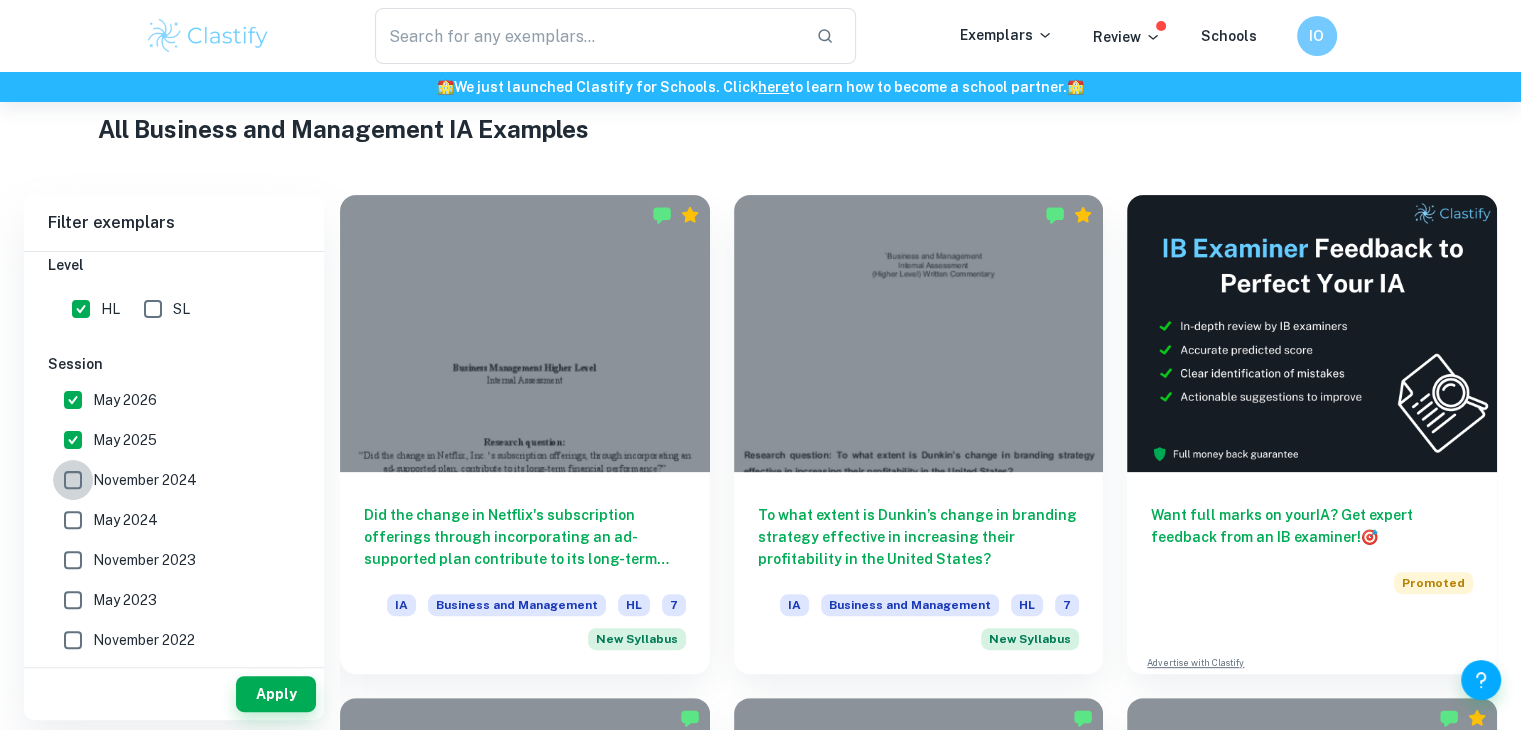 click on "November 2024" at bounding box center (73, 480) 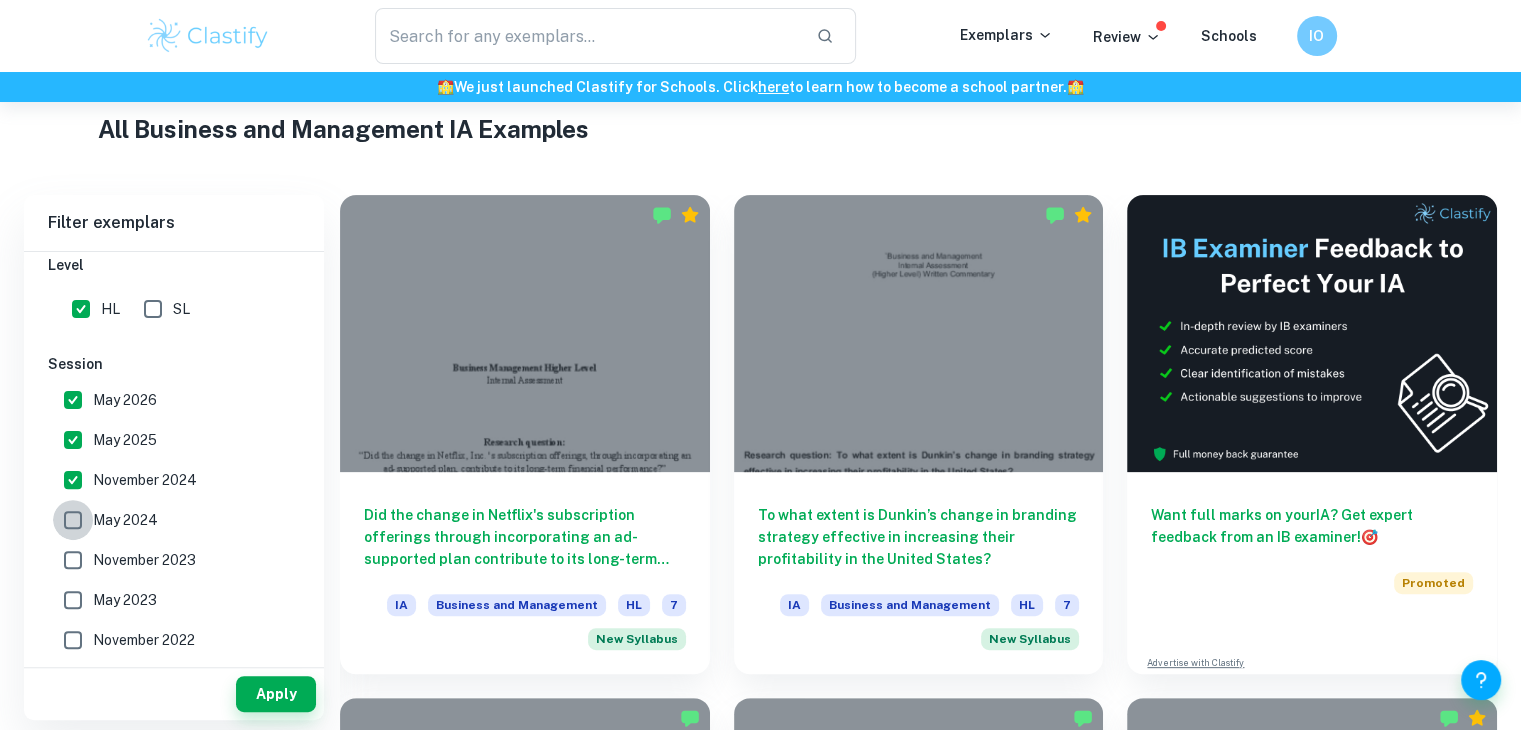 click on "May 2024" at bounding box center [73, 520] 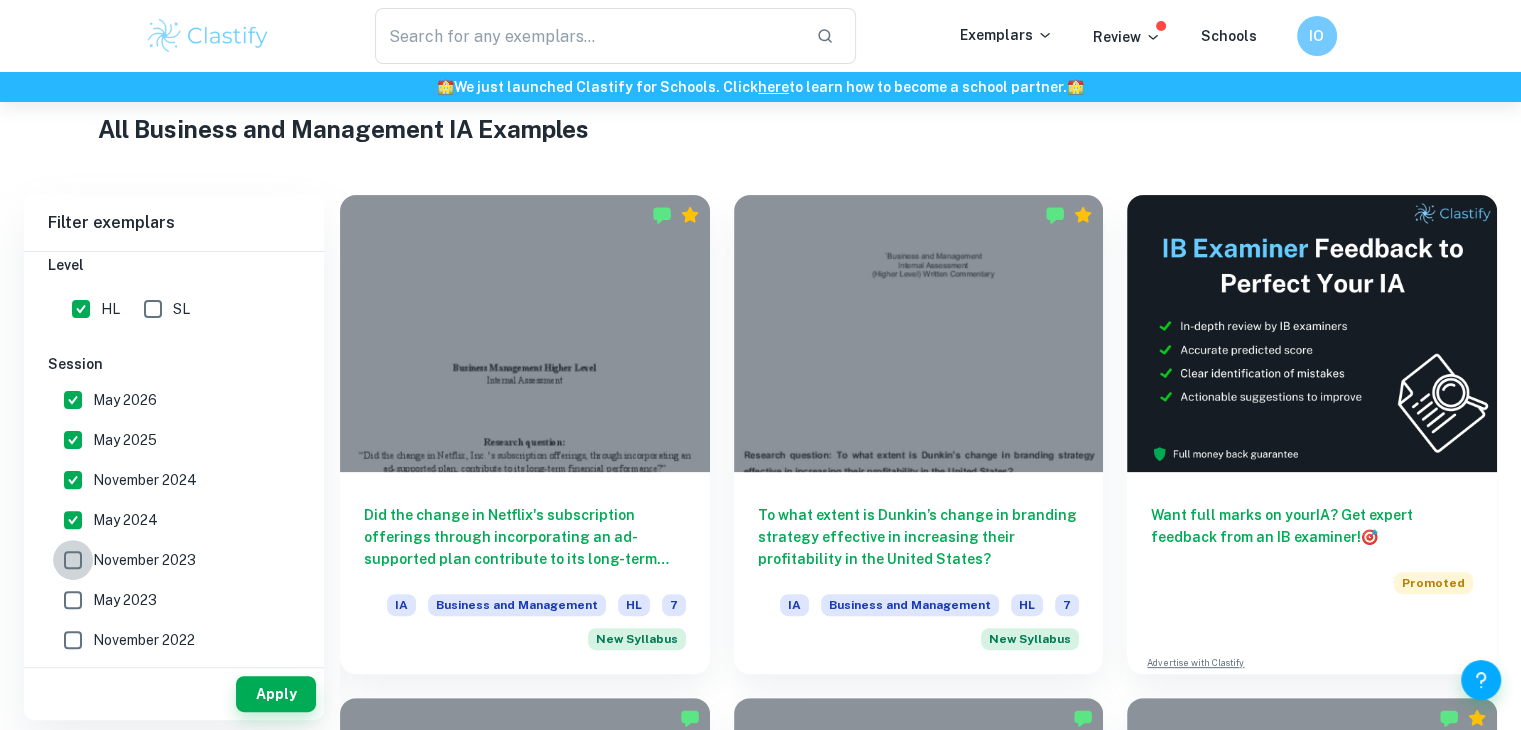 click on "November 2023" at bounding box center [73, 560] 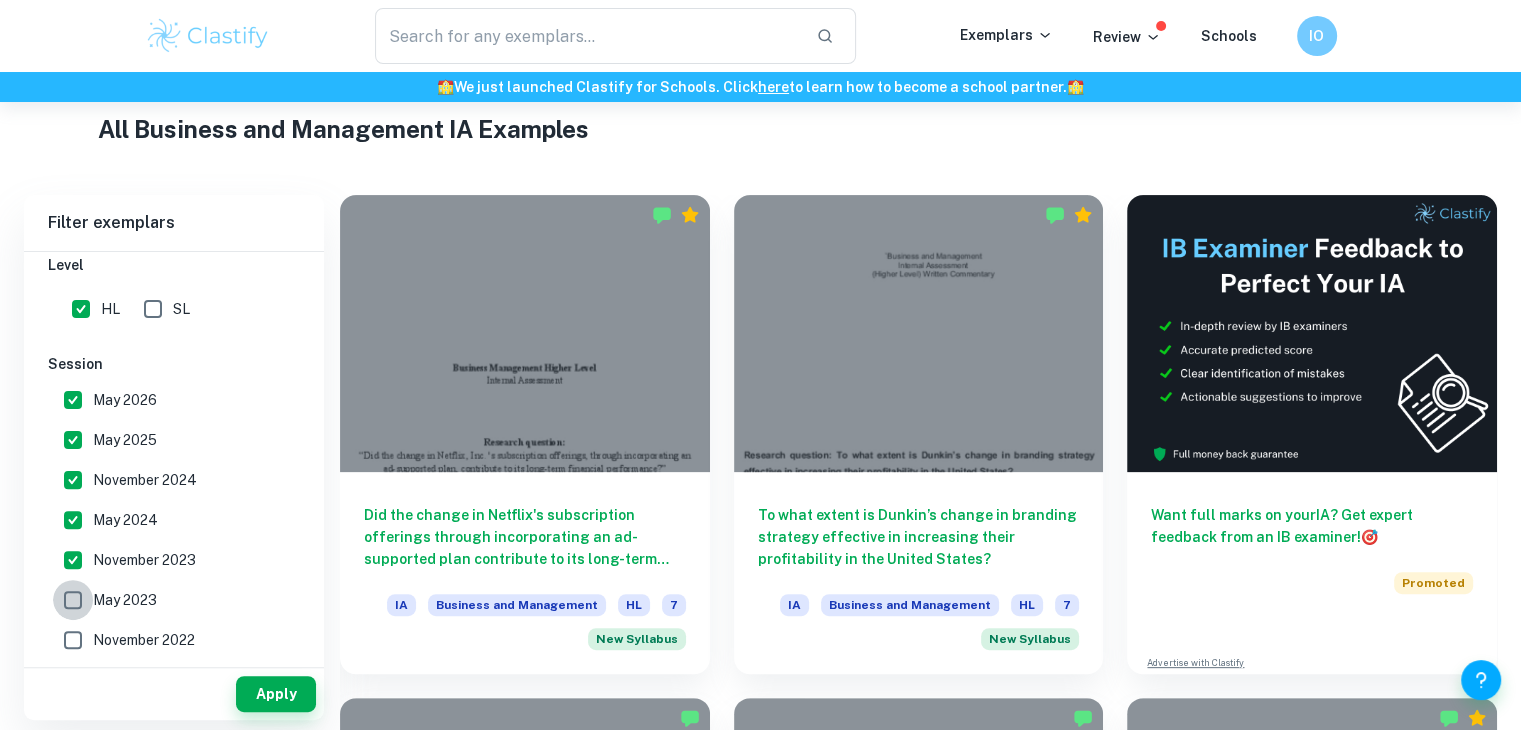 click on "May 2023" at bounding box center (73, 600) 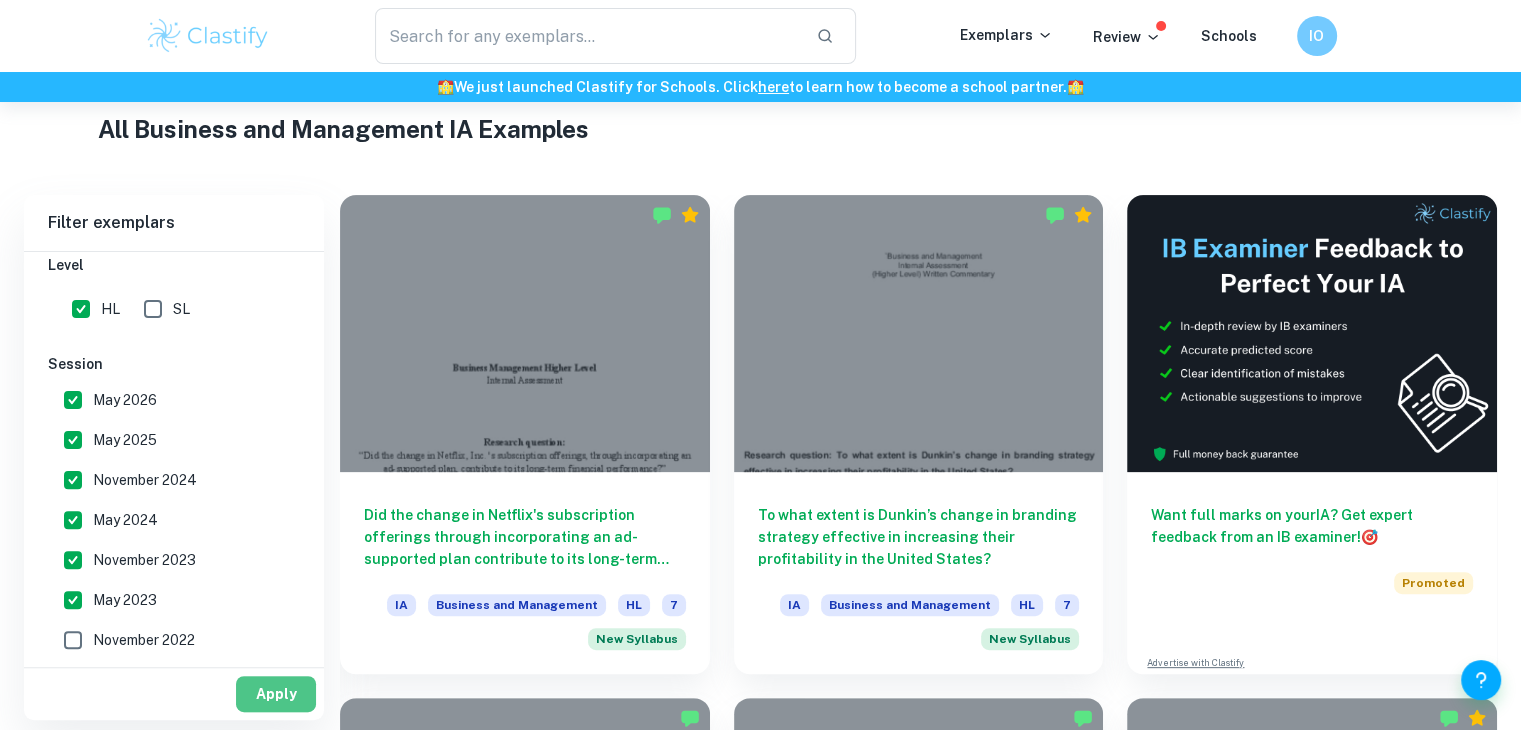 click on "Apply" at bounding box center [276, 694] 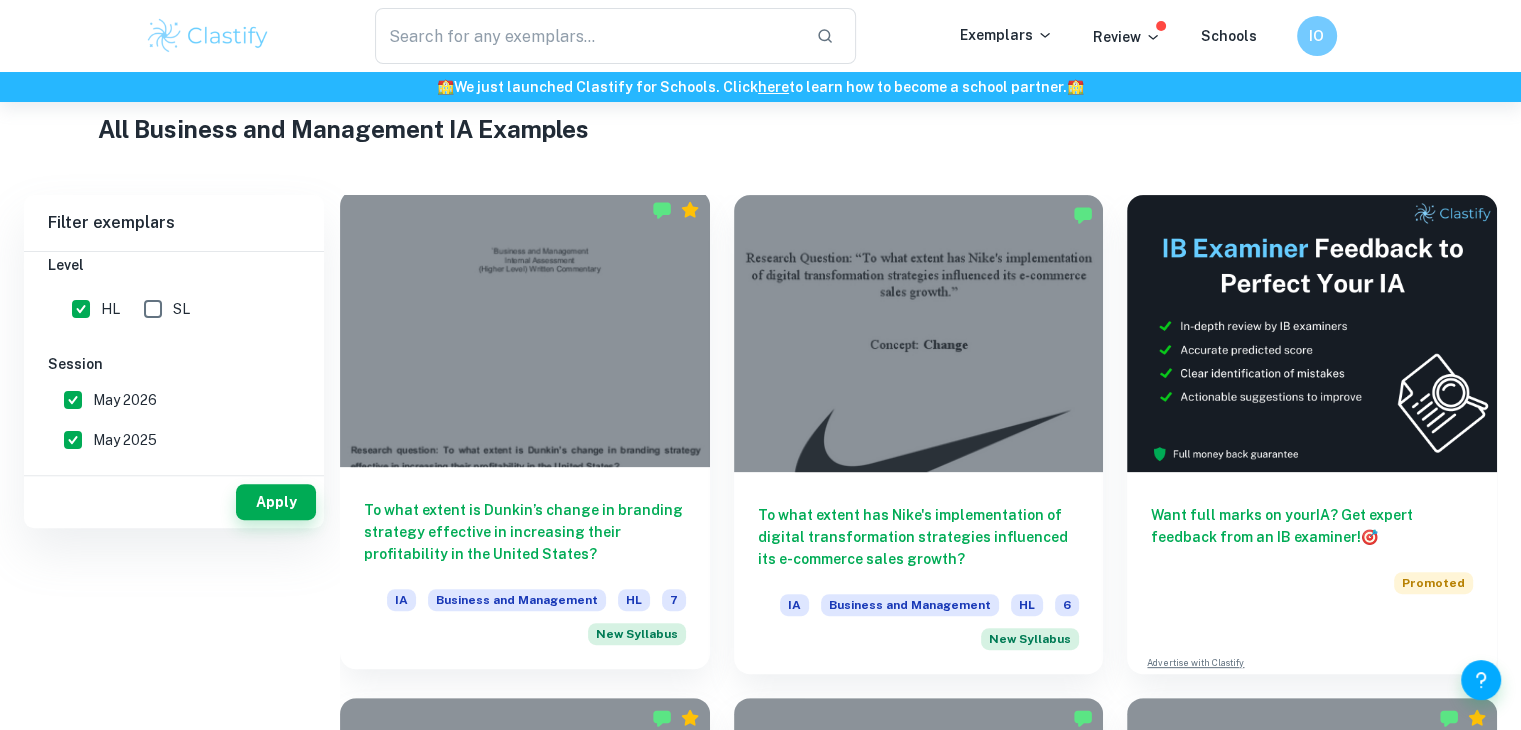 scroll, scrollTop: 286, scrollLeft: 0, axis: vertical 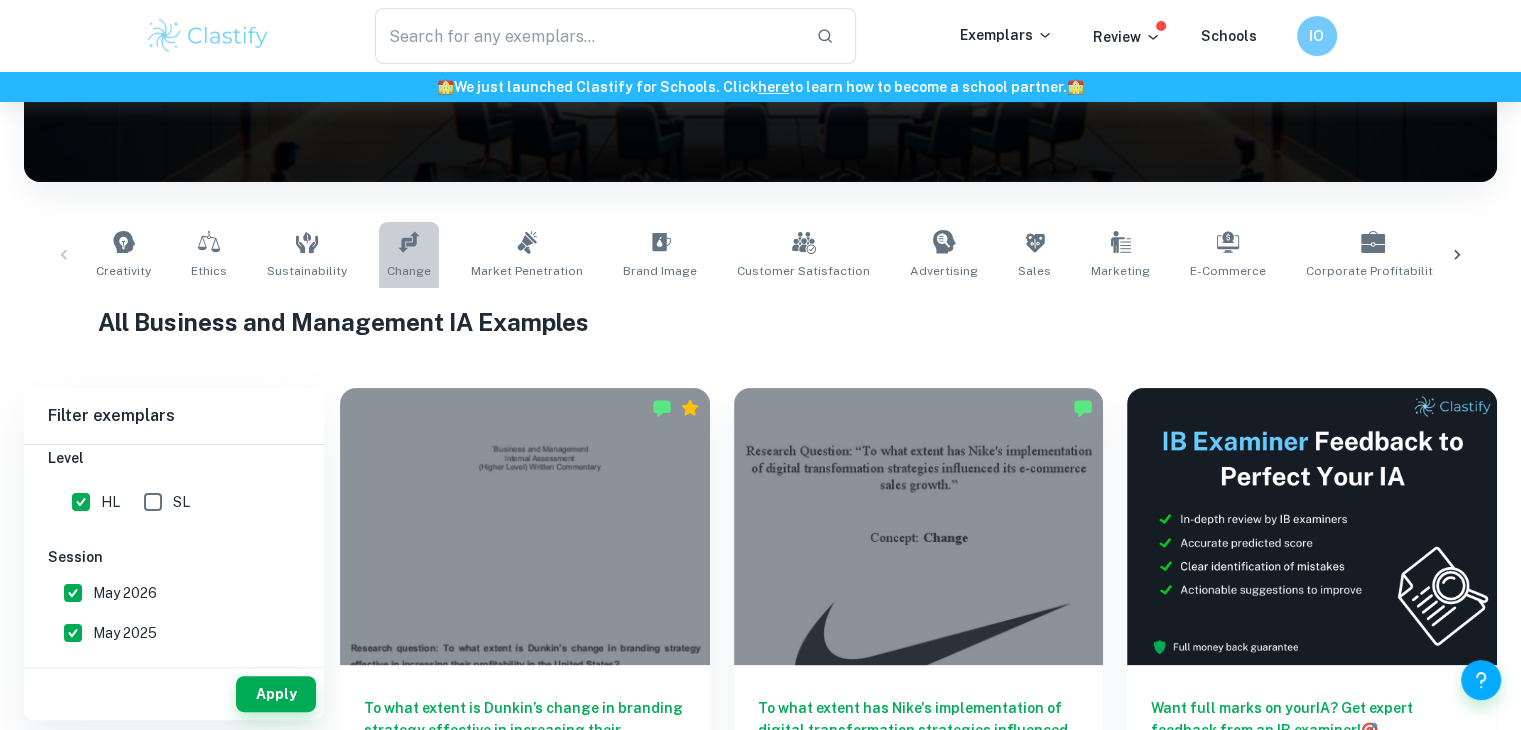 click on "Change" at bounding box center (409, 271) 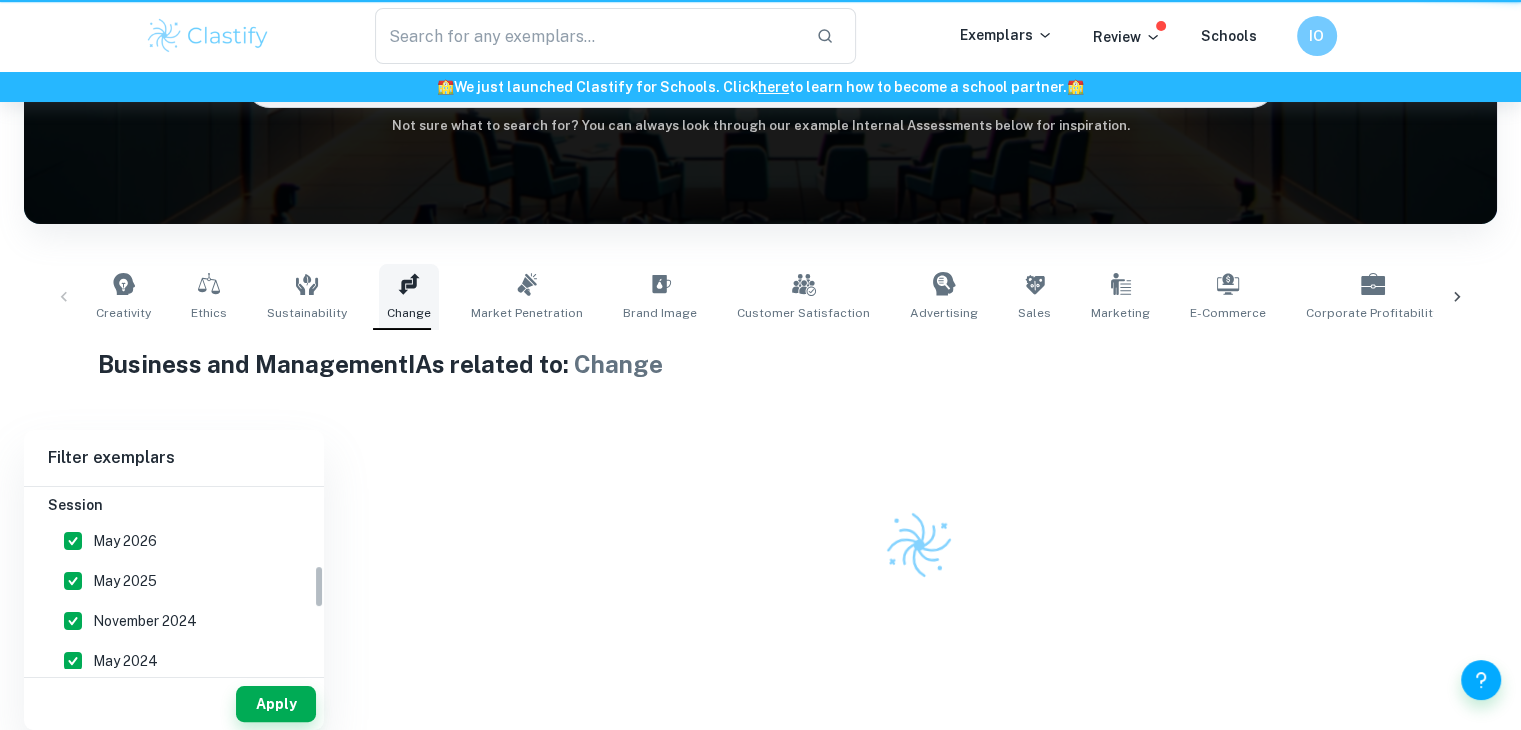 scroll, scrollTop: 0, scrollLeft: 0, axis: both 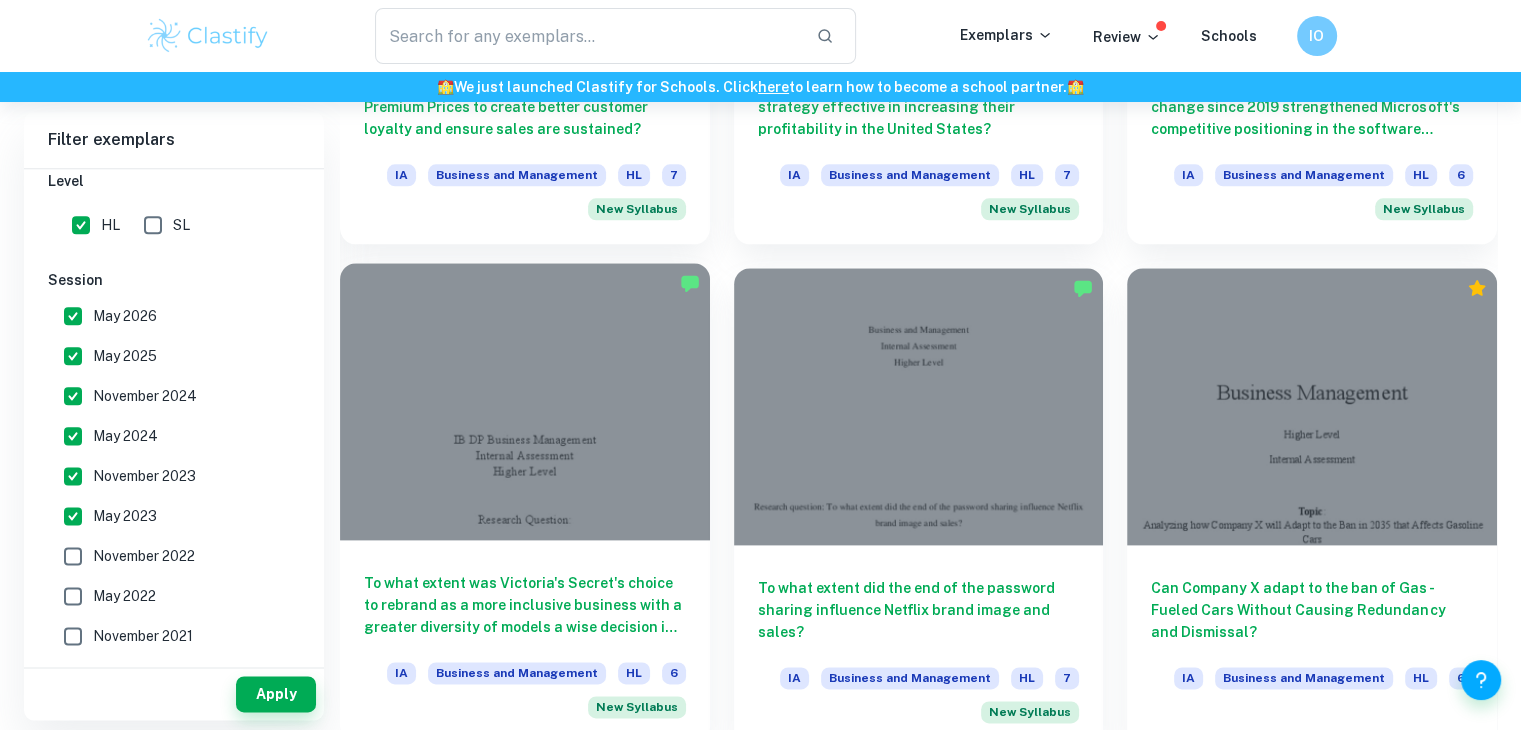 click at bounding box center [525, 401] 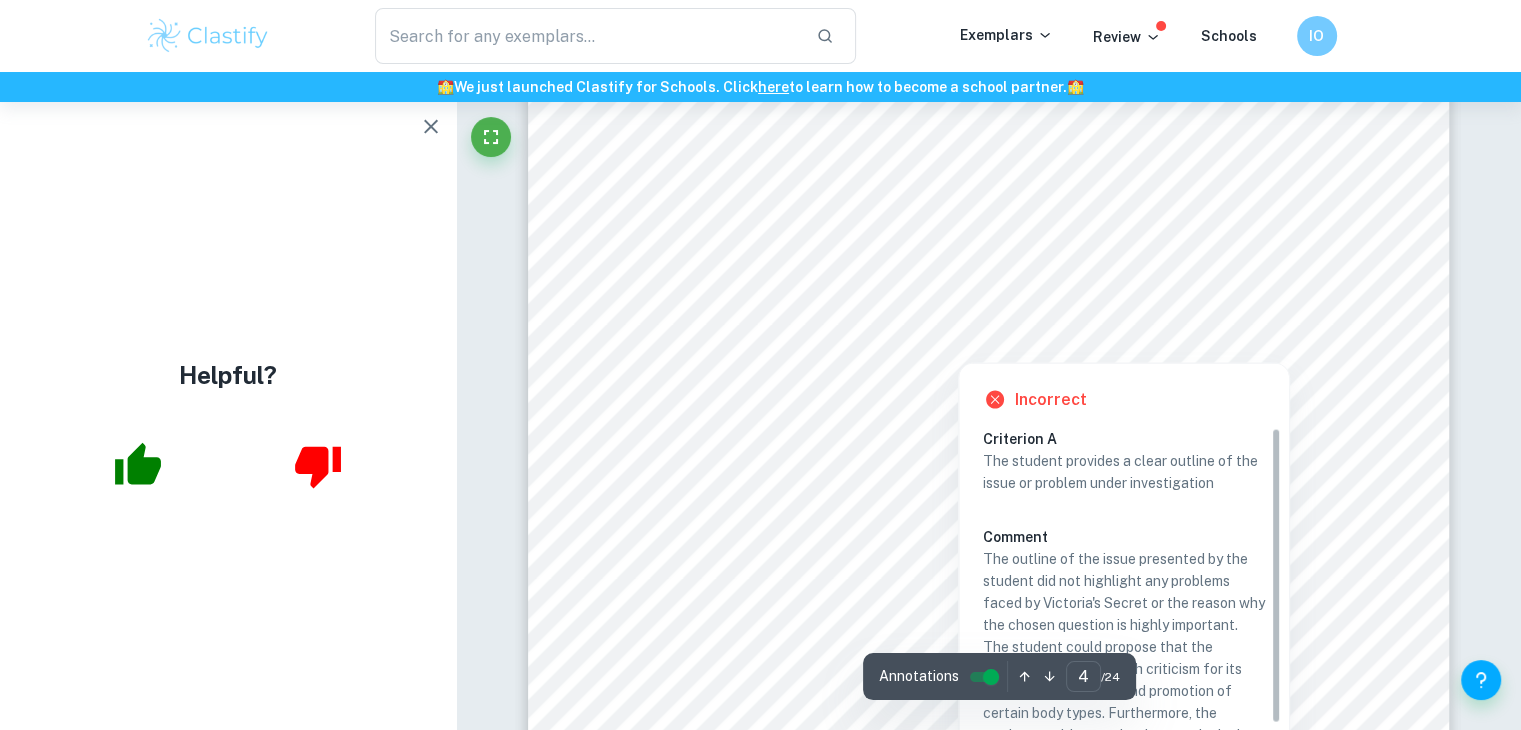 scroll, scrollTop: 4316, scrollLeft: 0, axis: vertical 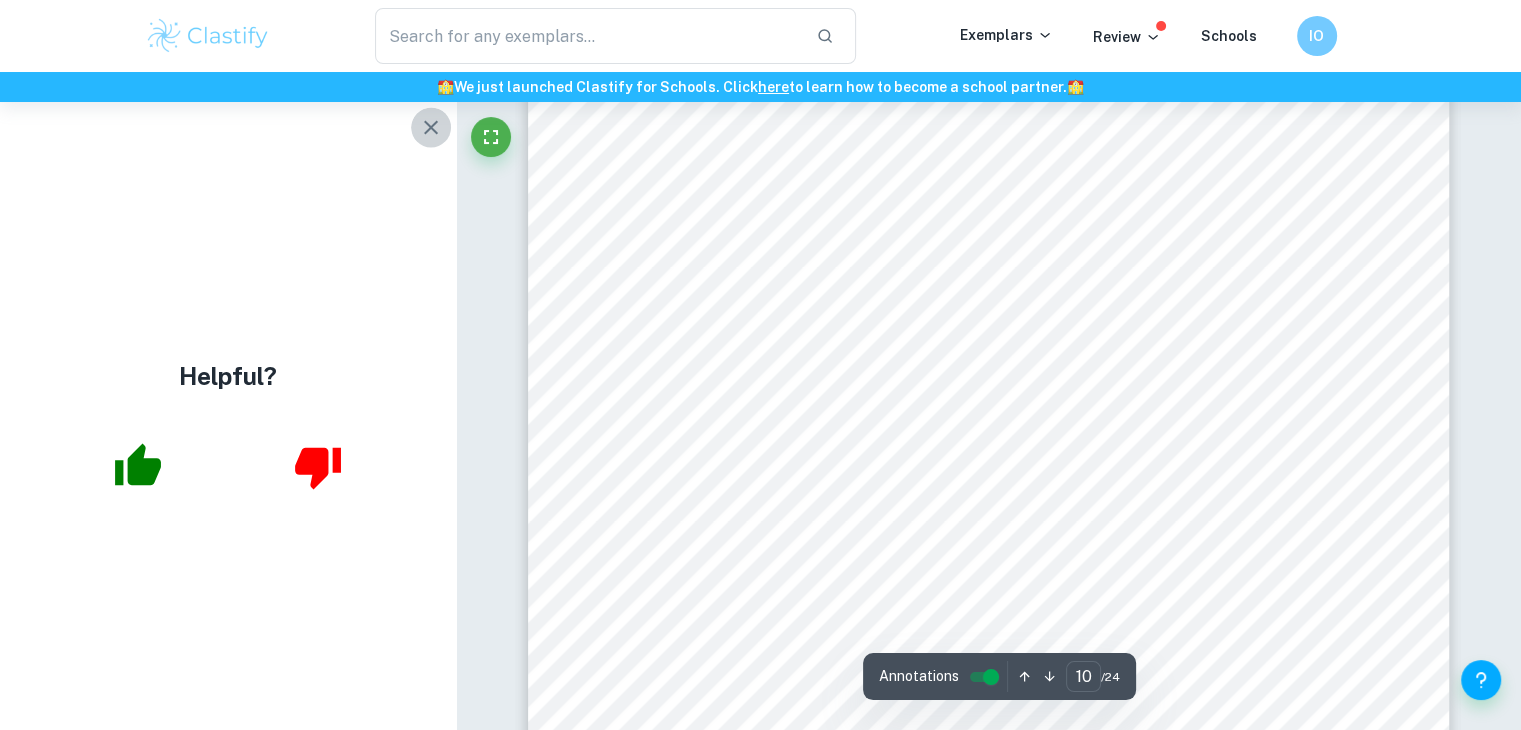 click 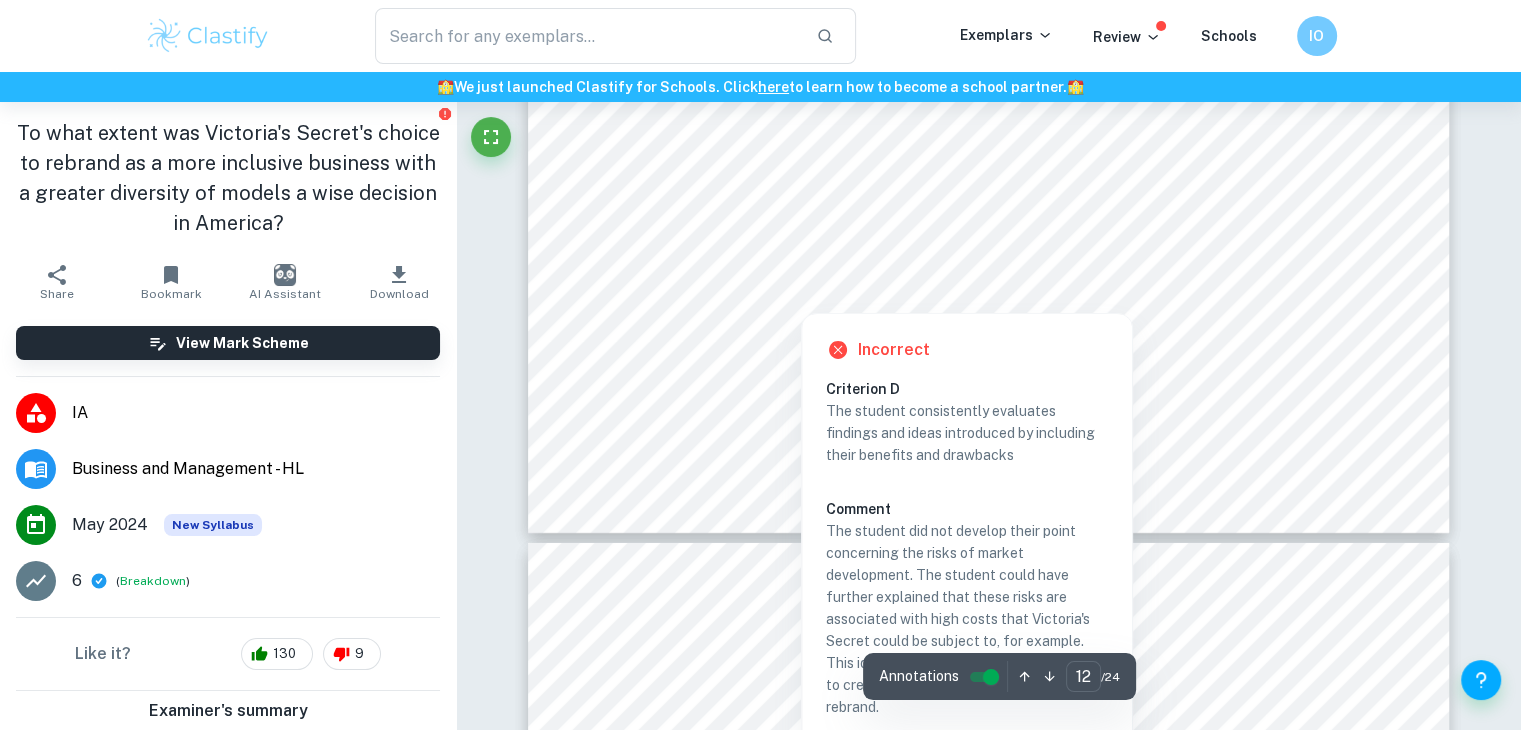 scroll, scrollTop: 14152, scrollLeft: 0, axis: vertical 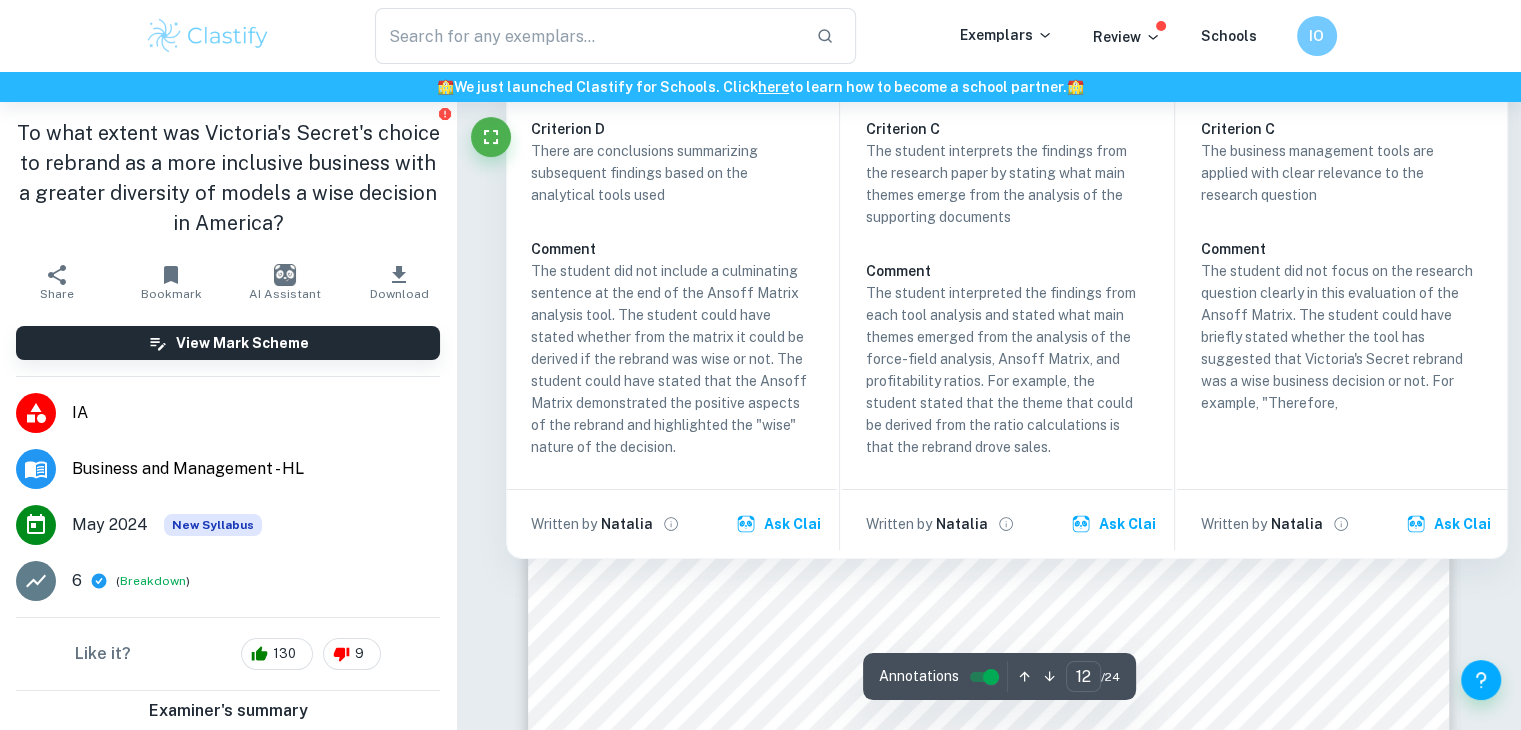type on "13" 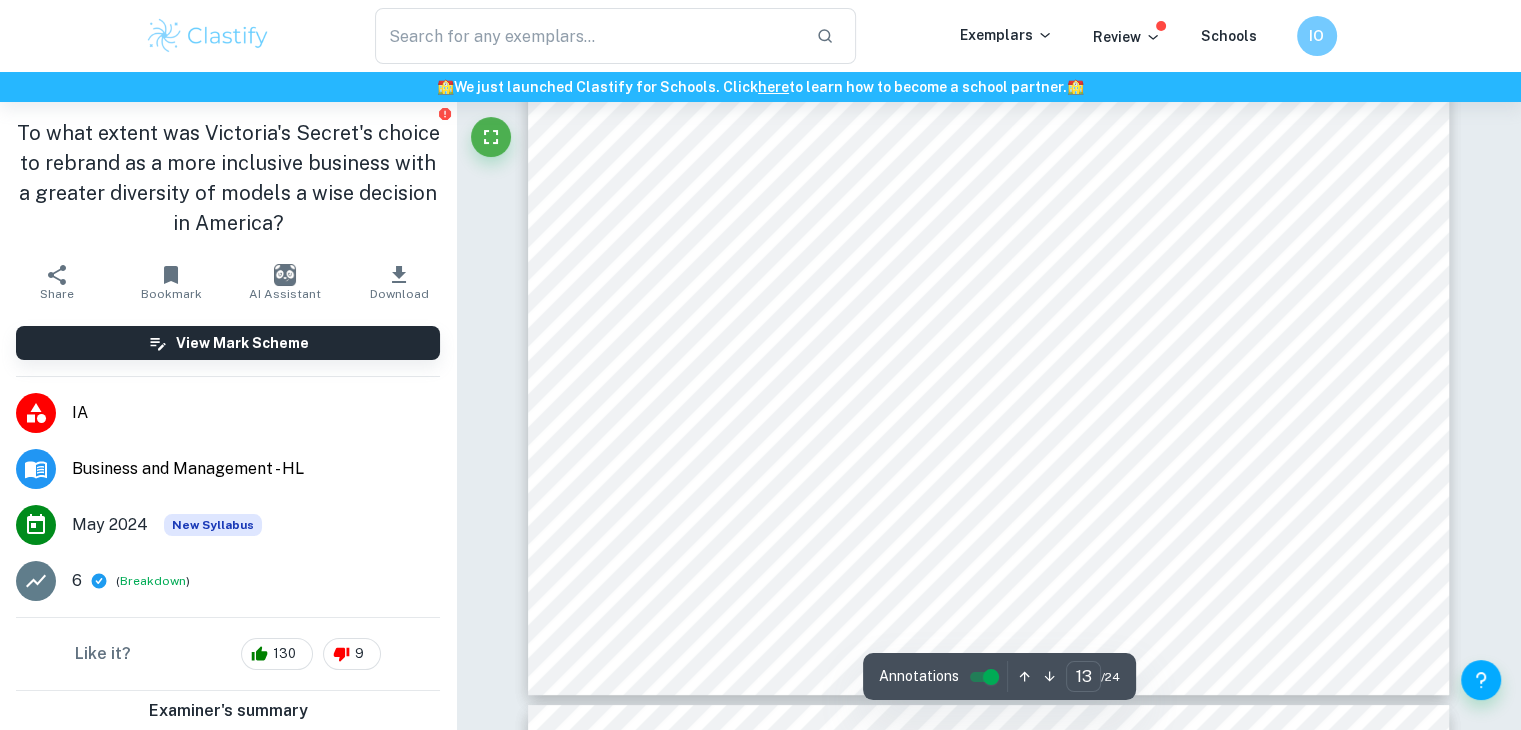 scroll, scrollTop: 15218, scrollLeft: 0, axis: vertical 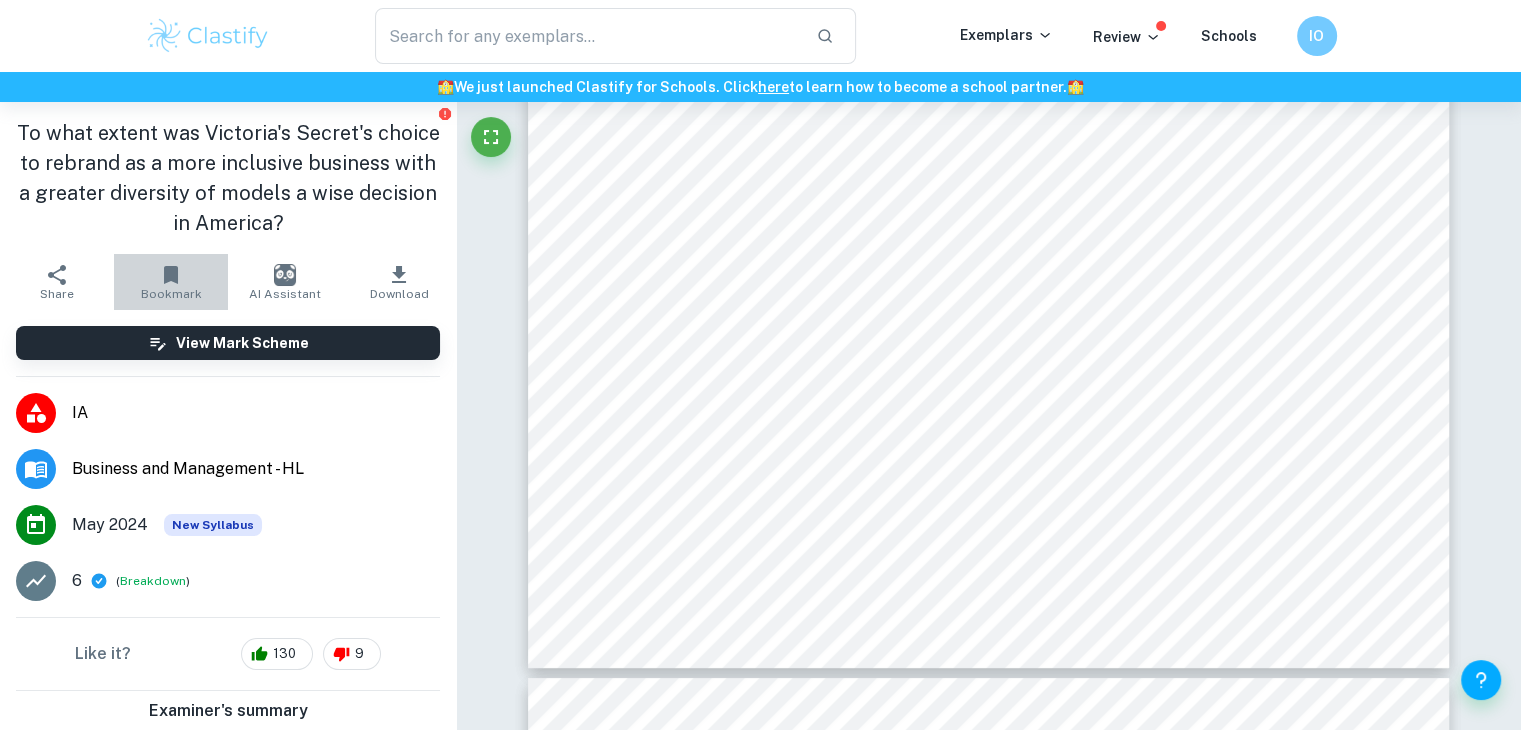 click 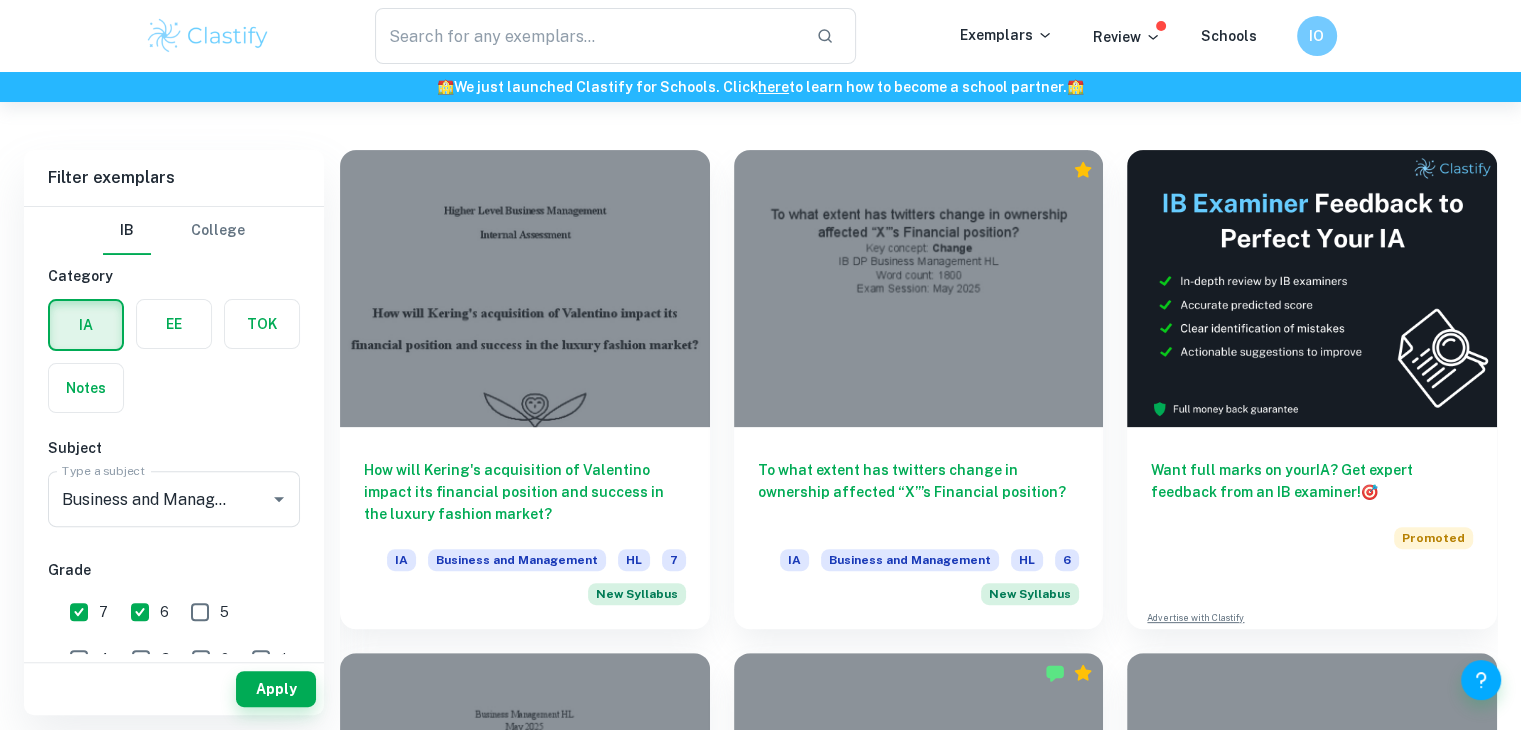 scroll, scrollTop: 519, scrollLeft: 0, axis: vertical 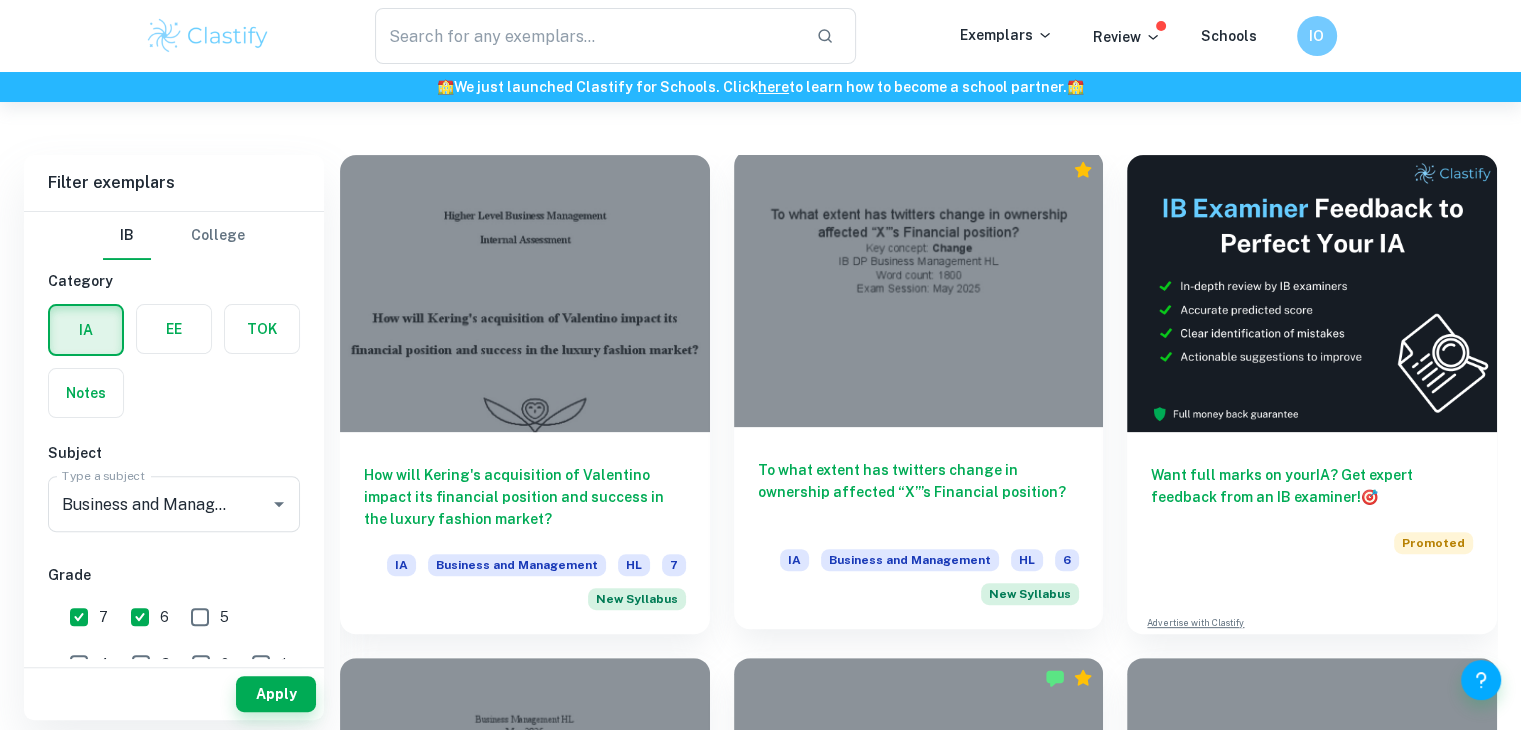 click at bounding box center (919, 288) 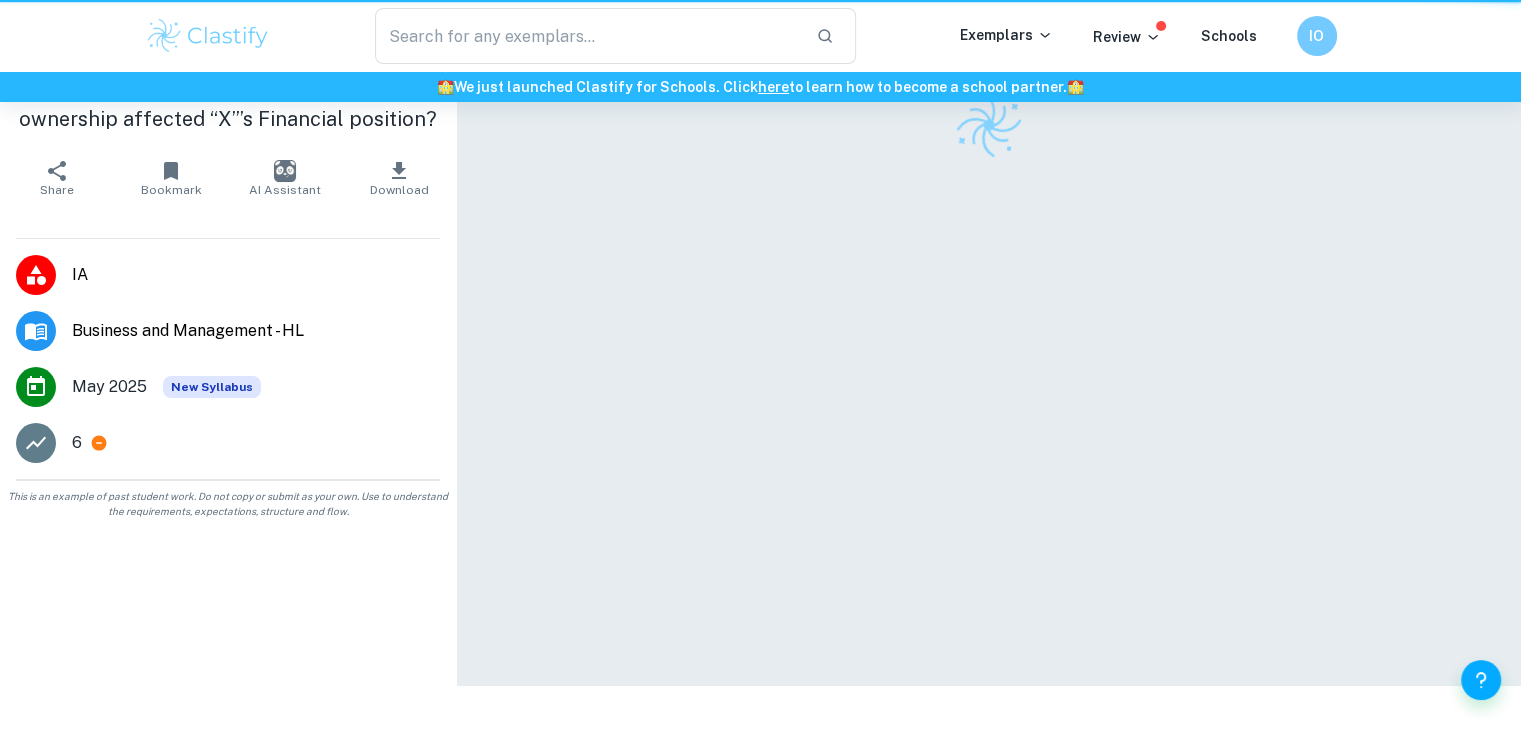 scroll, scrollTop: 0, scrollLeft: 0, axis: both 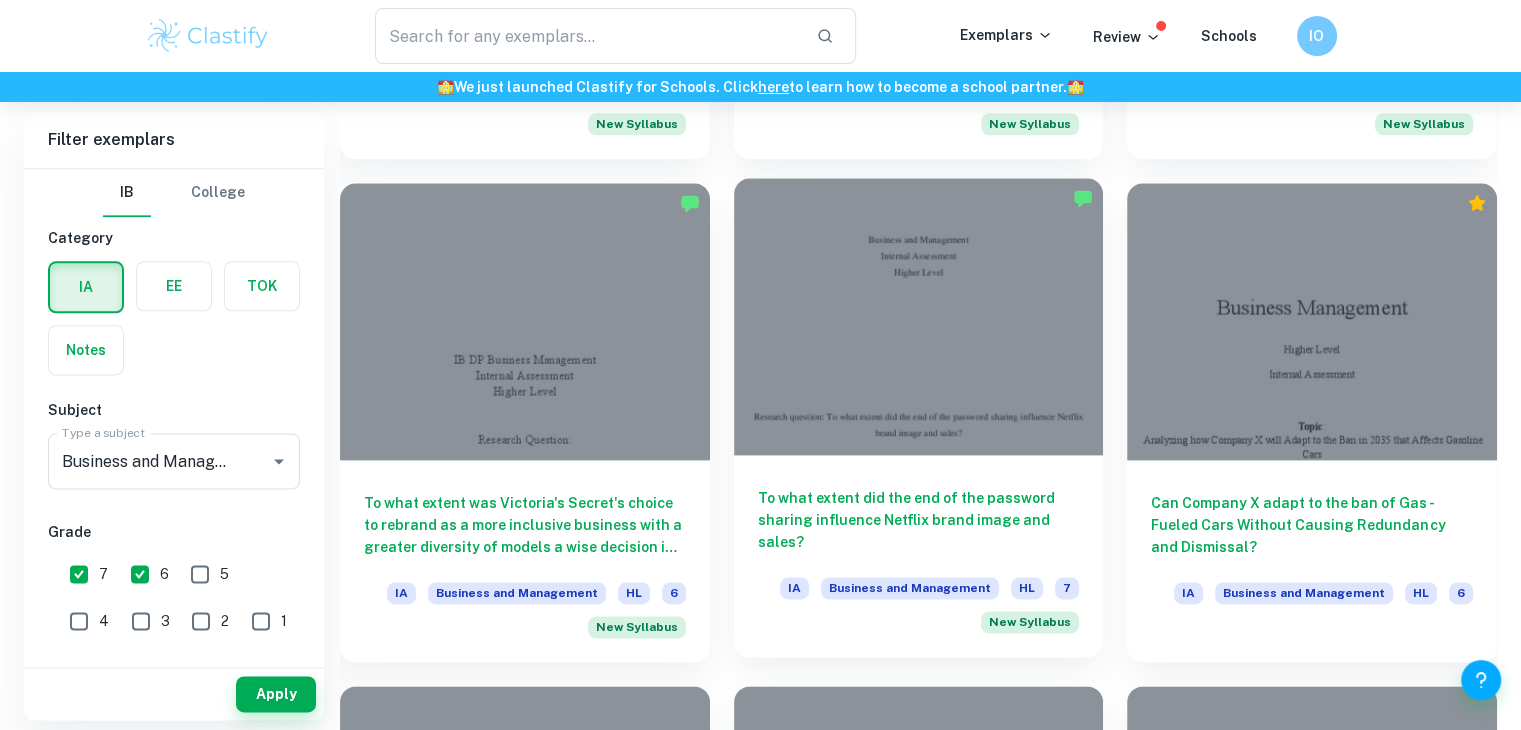 click at bounding box center [919, 316] 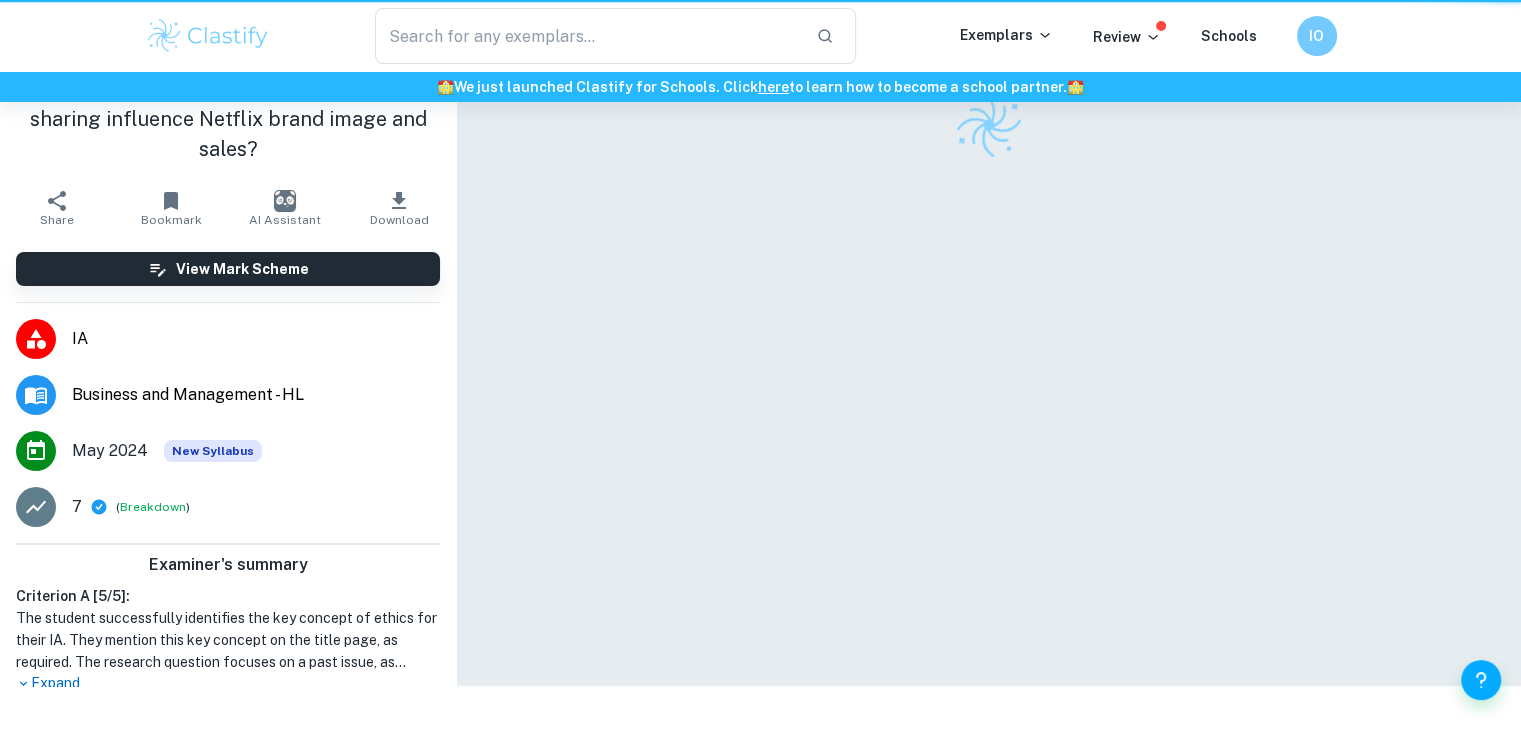 scroll, scrollTop: 0, scrollLeft: 0, axis: both 